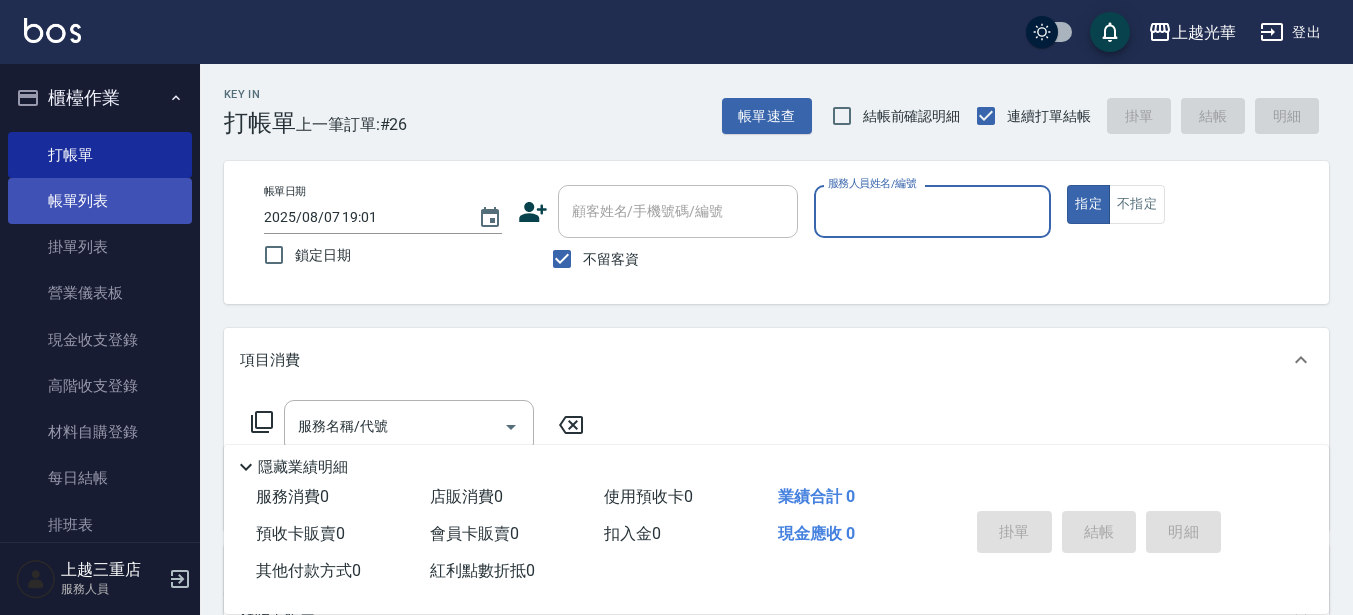 scroll, scrollTop: 0, scrollLeft: 0, axis: both 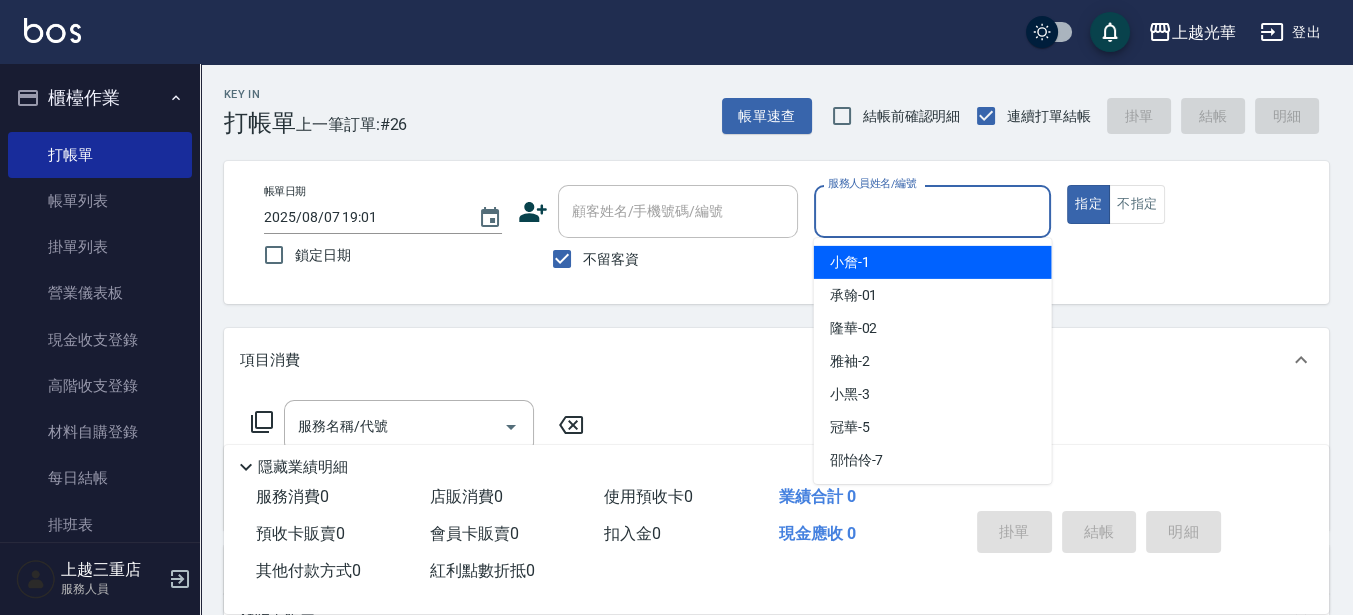 click on "服務人員姓名/編號" at bounding box center (933, 211) 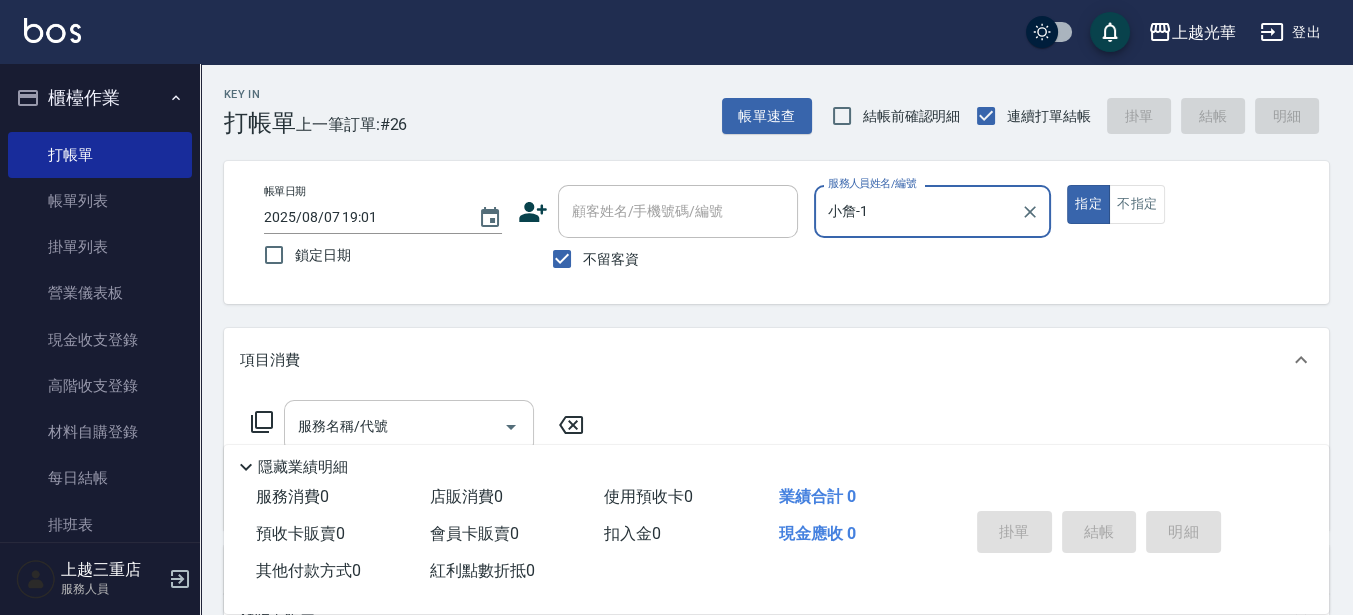 click on "服務名稱/代號" at bounding box center [409, 426] 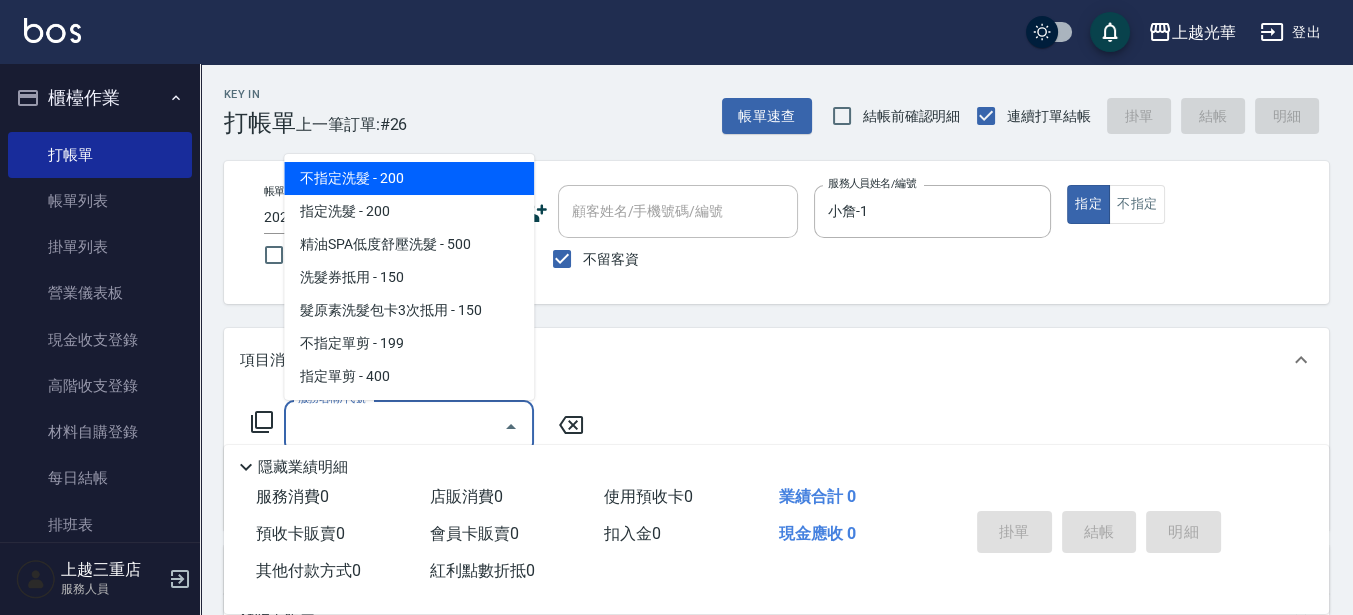 click on "不指定洗髮 - 200" at bounding box center [409, 178] 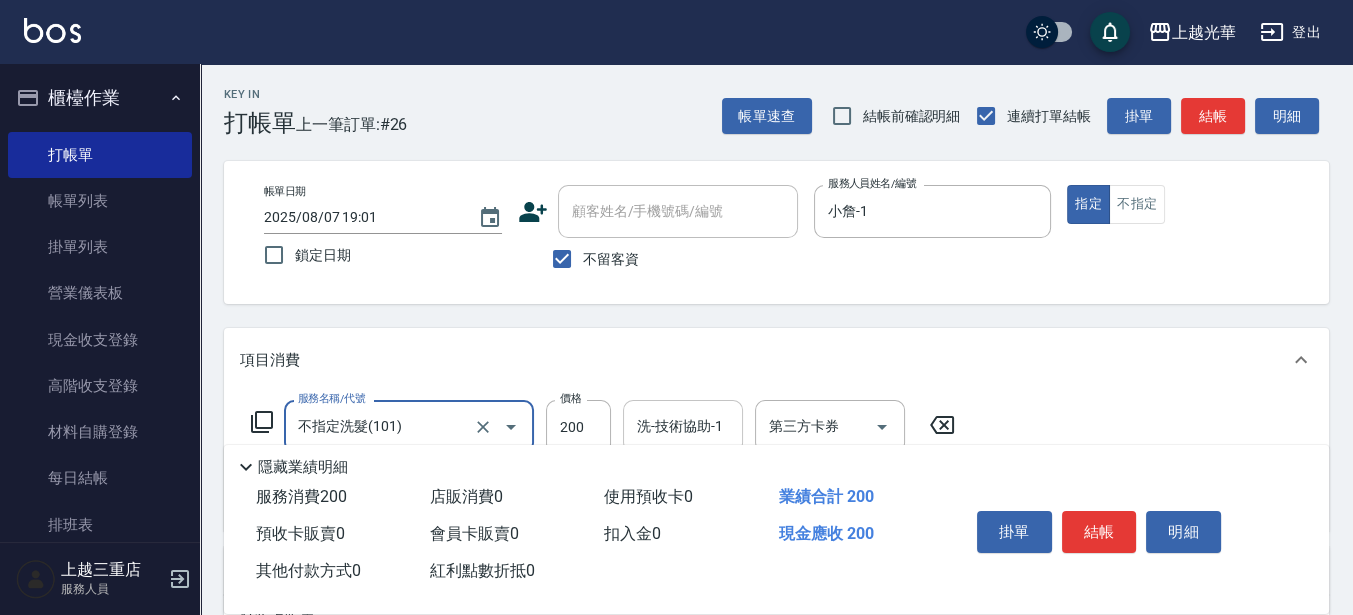 click on "洗-技術協助-1" at bounding box center [683, 426] 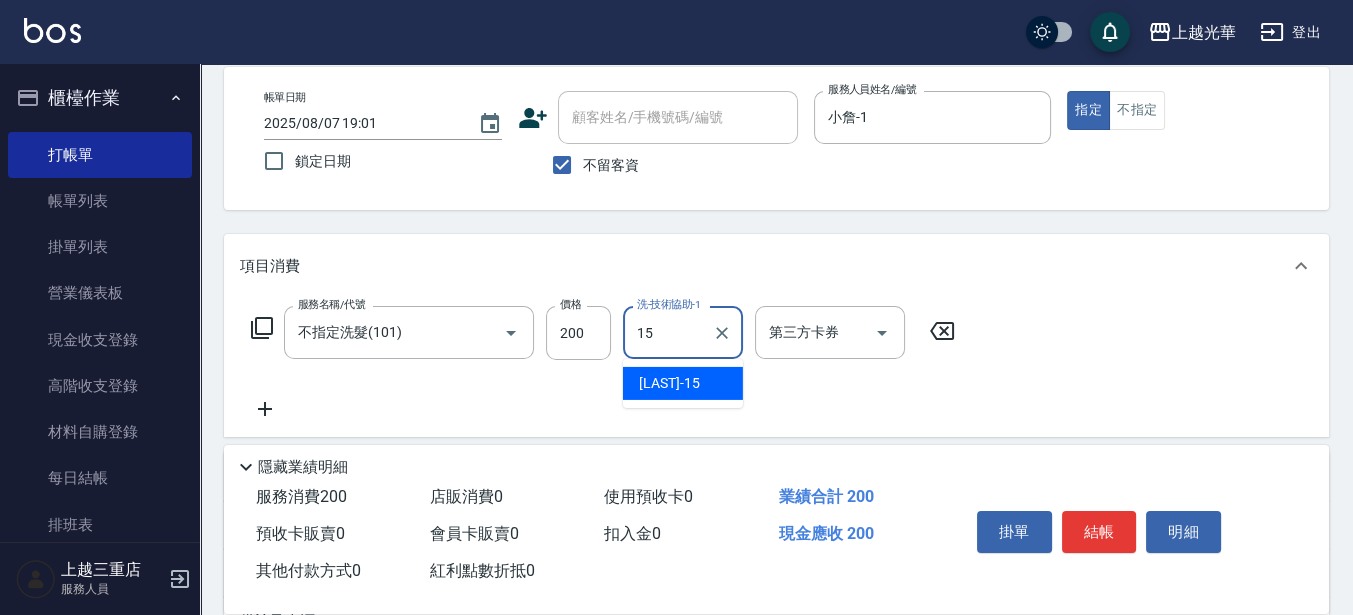scroll, scrollTop: 125, scrollLeft: 0, axis: vertical 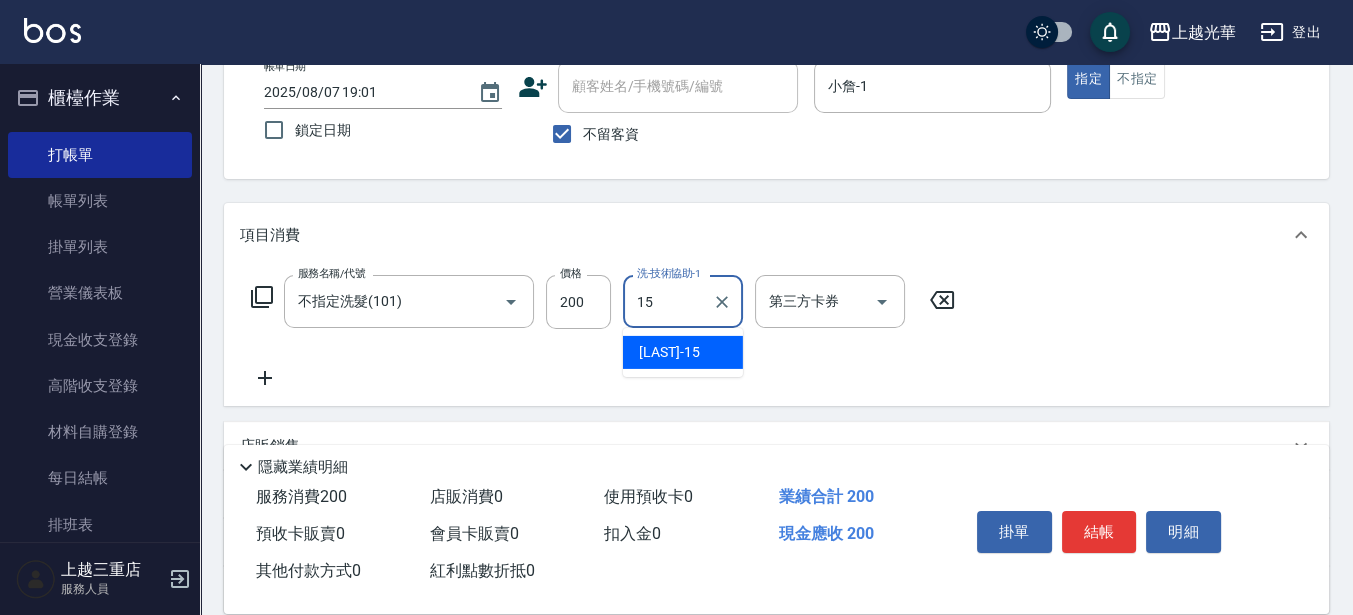 type on "15" 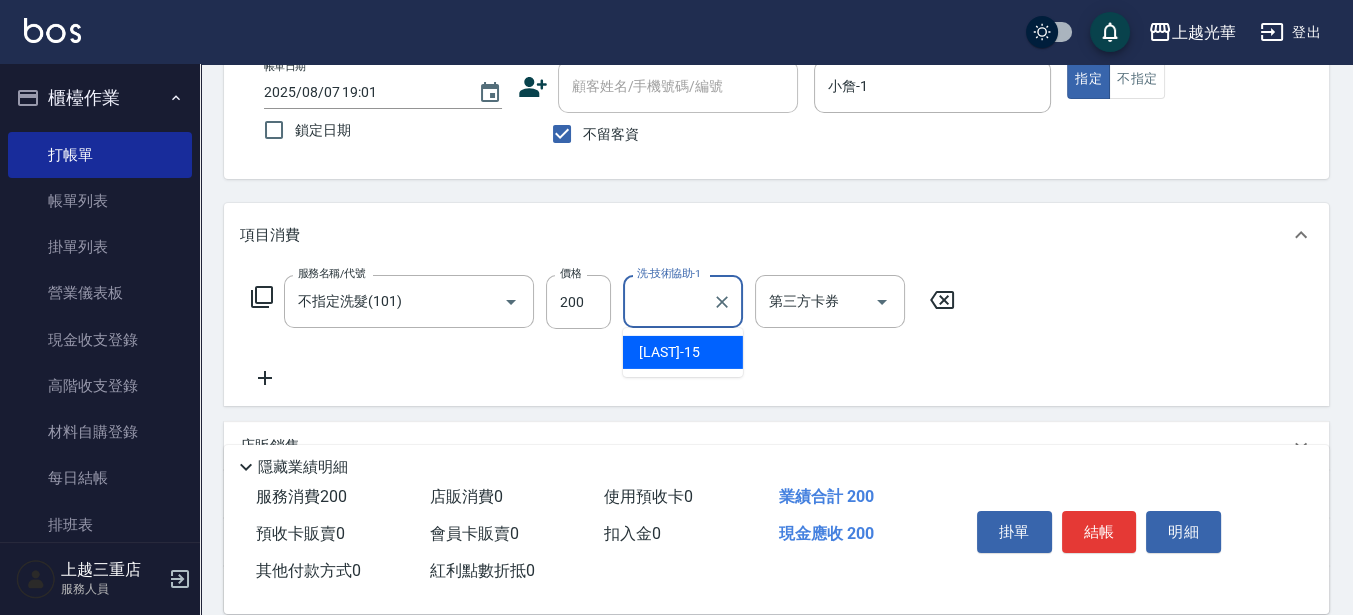 click 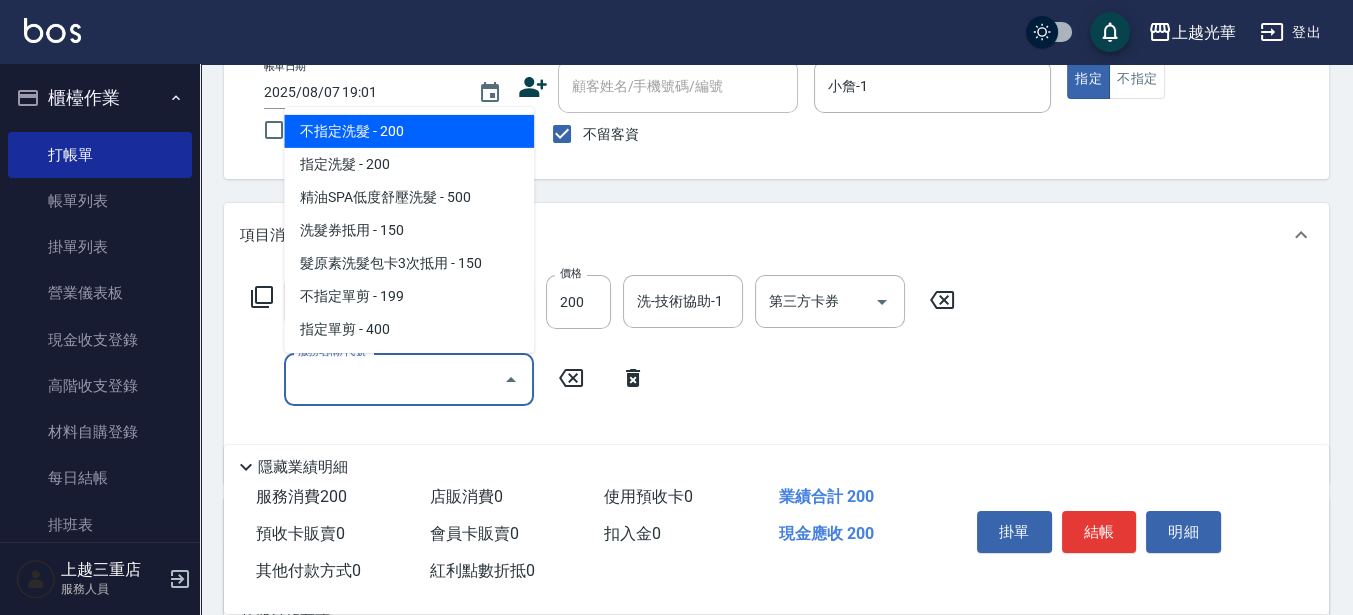 click on "服務名稱/代號" at bounding box center (394, 379) 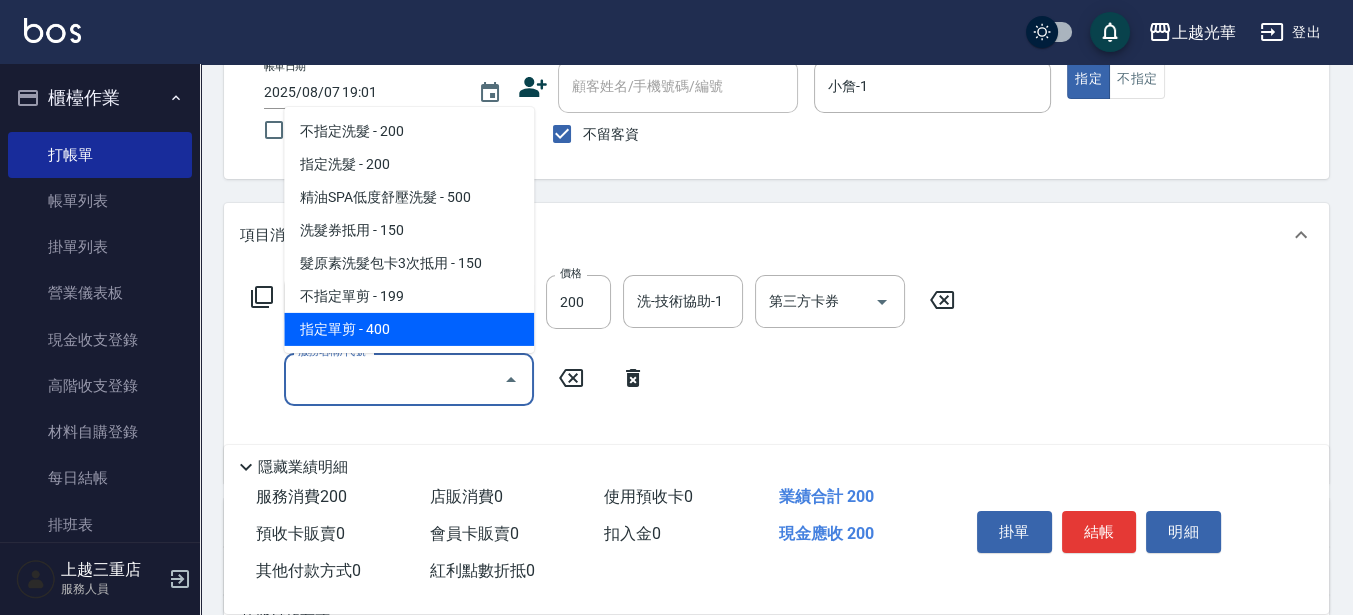 click on "指定單剪 - 400" at bounding box center [409, 329] 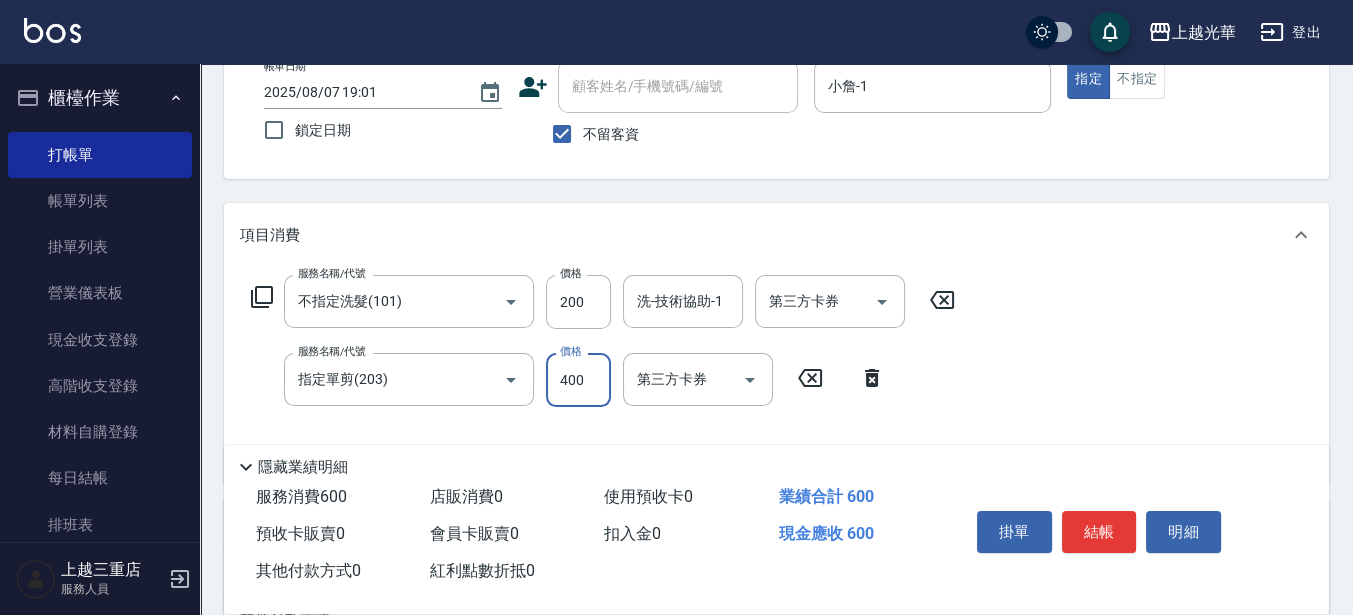 click on "400" at bounding box center [578, 380] 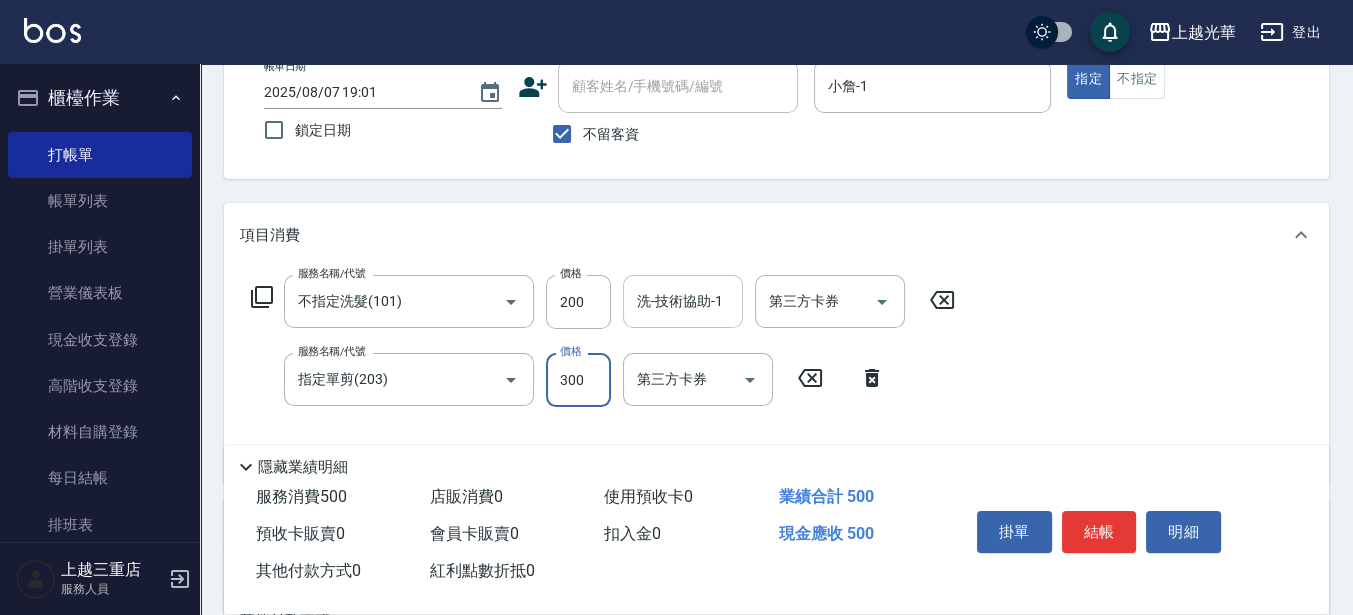 click on "洗-技術協助-1" at bounding box center (683, 301) 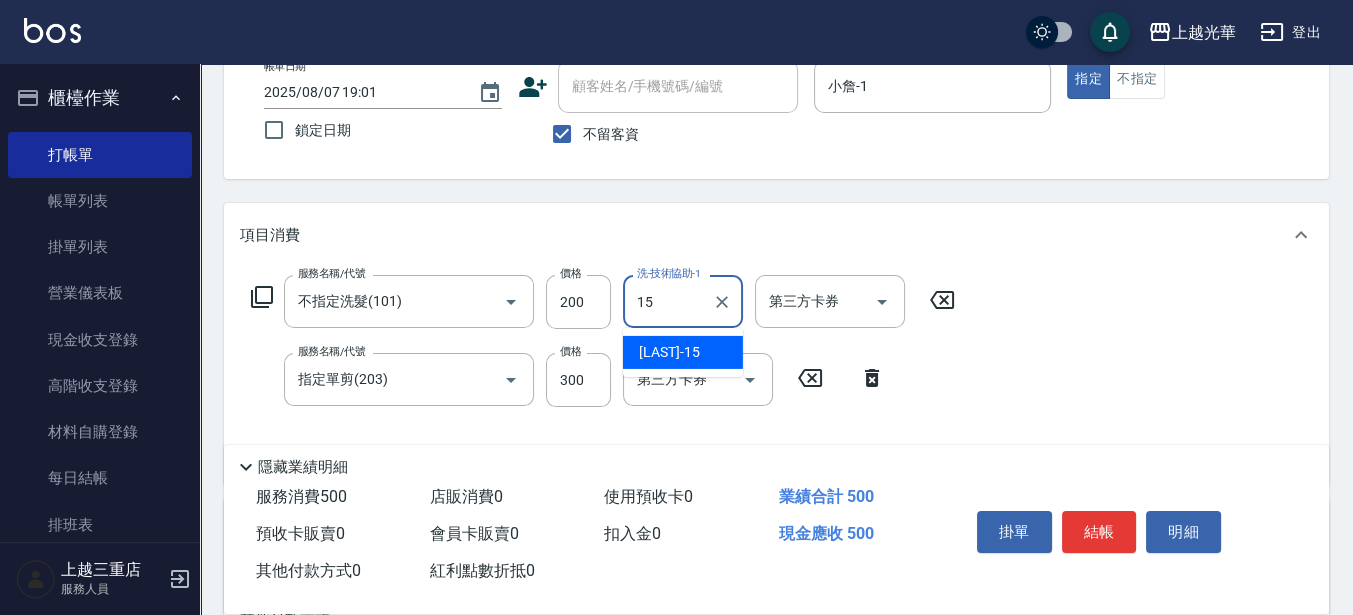 click on "張紫涵 -15" at bounding box center [669, 352] 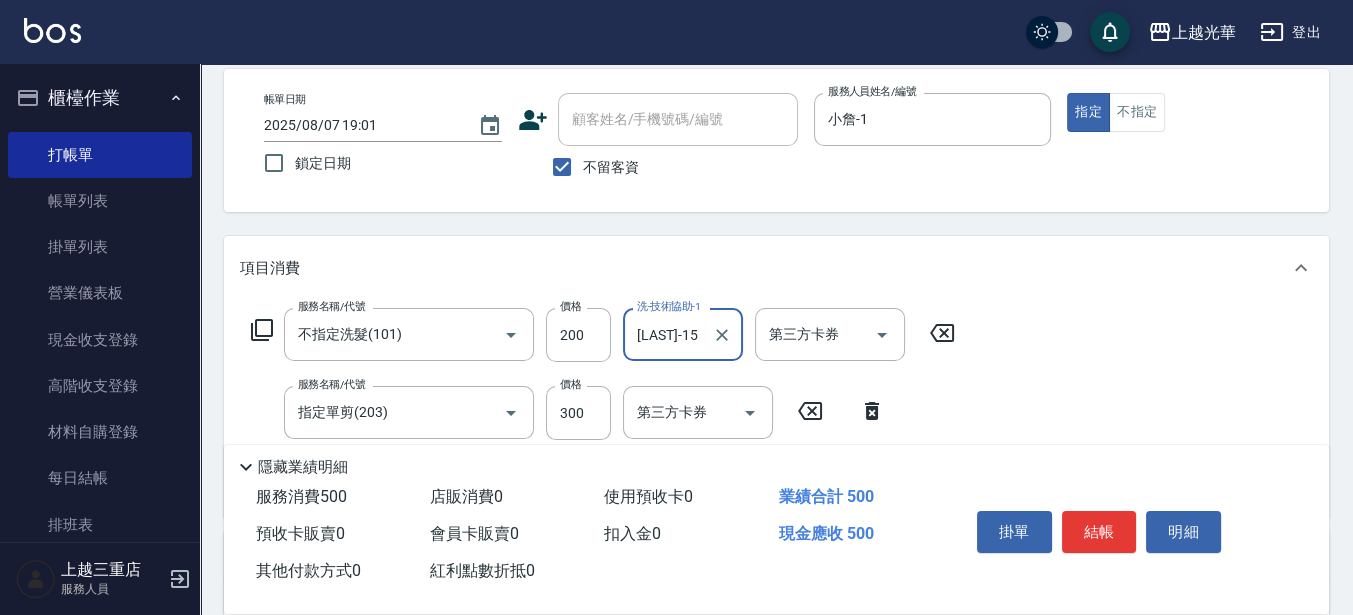 scroll, scrollTop: 125, scrollLeft: 0, axis: vertical 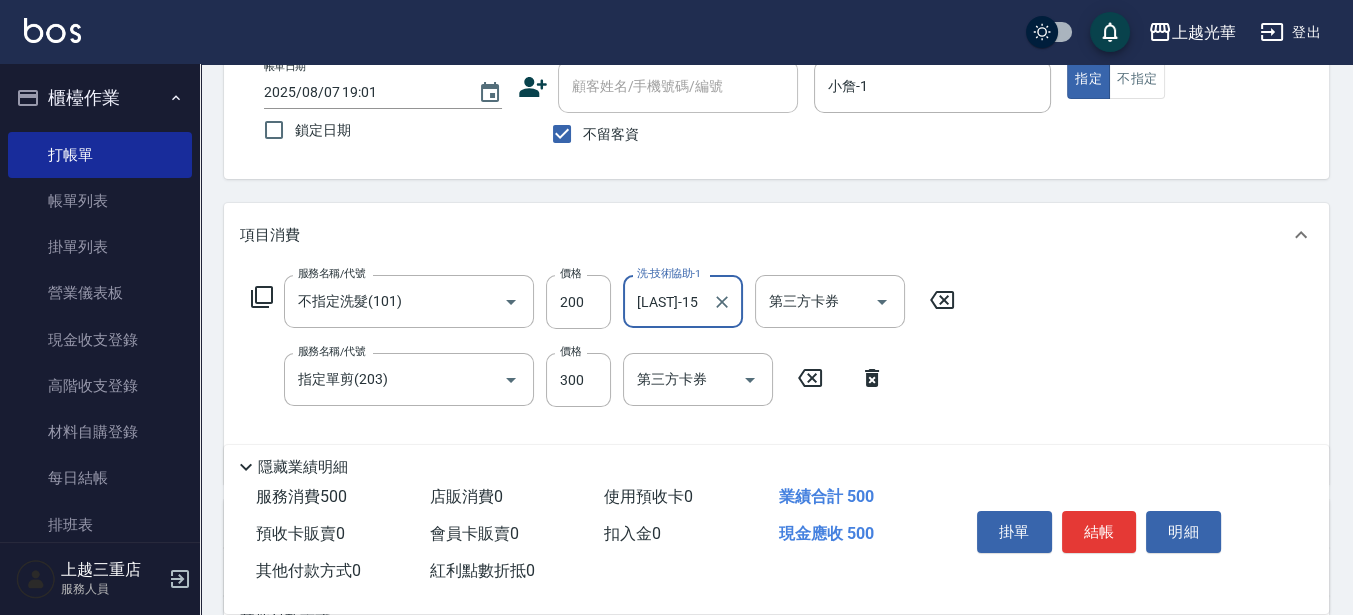 type on "張紫涵-15" 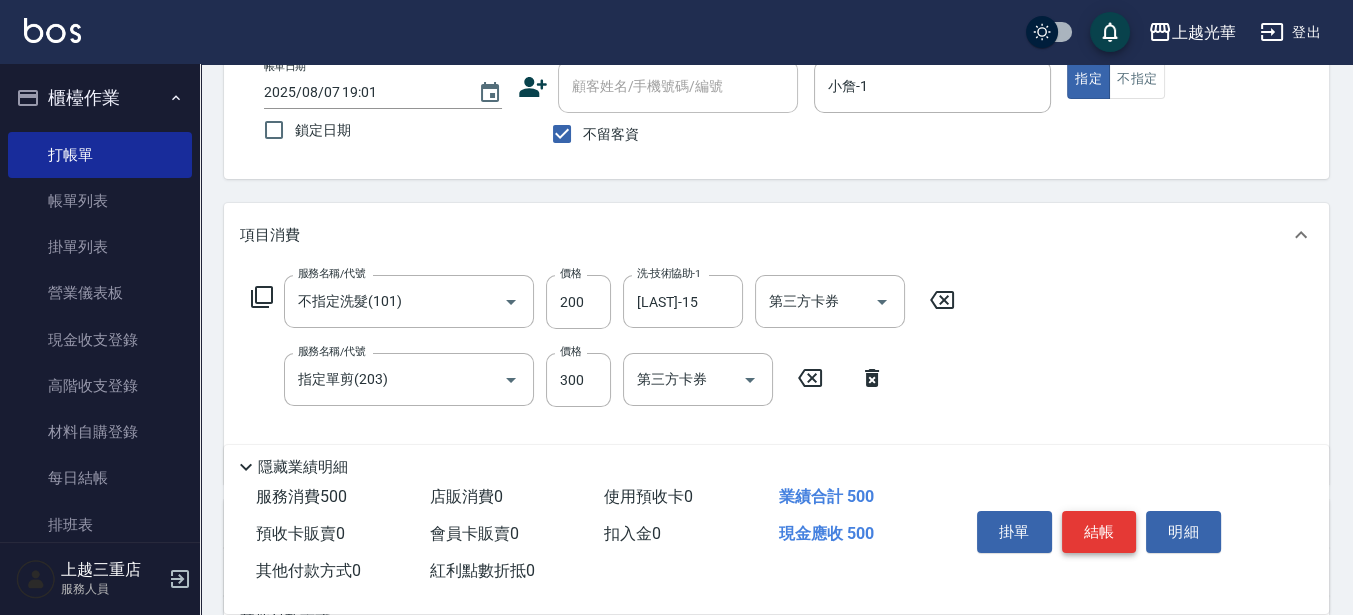 click on "結帳" at bounding box center (1099, 532) 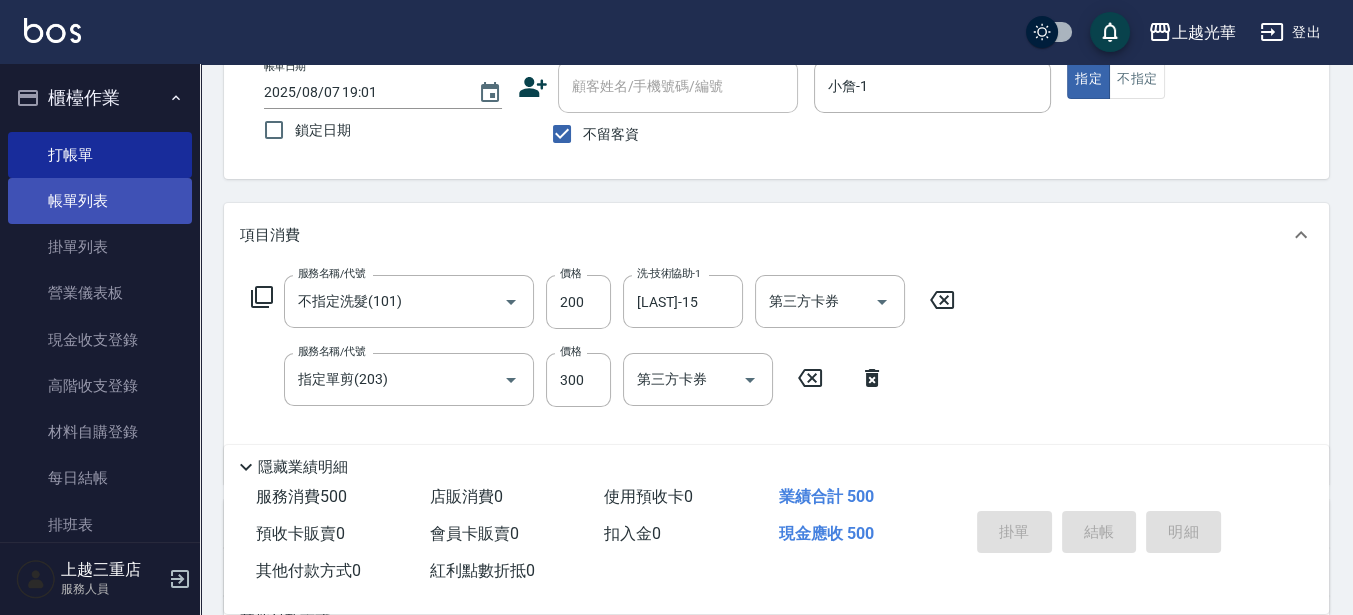 type on "2025/08/07 19:36" 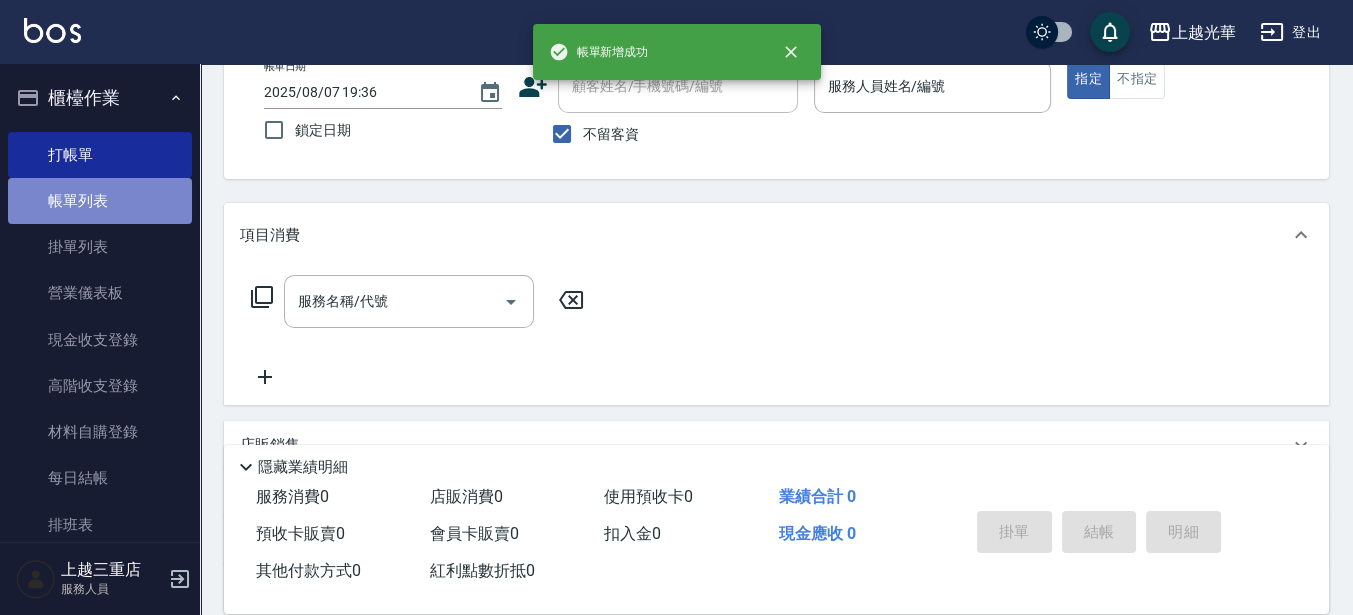 click on "帳單列表" at bounding box center [100, 201] 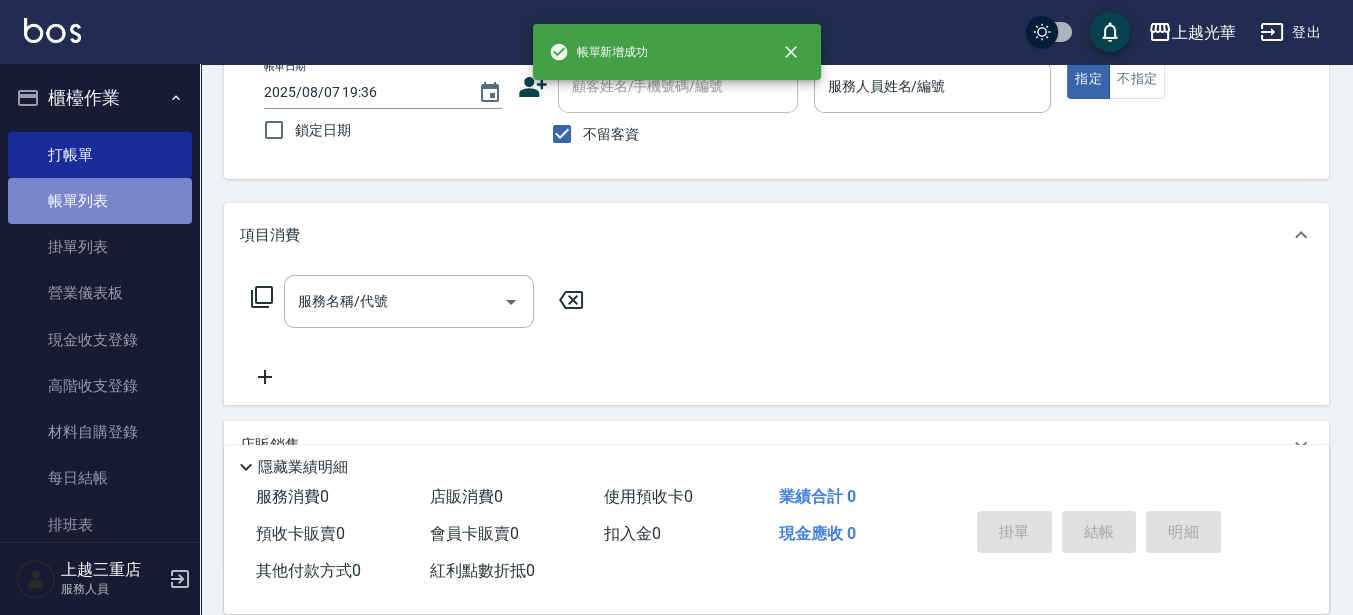 click on "帳單列表" at bounding box center [100, 201] 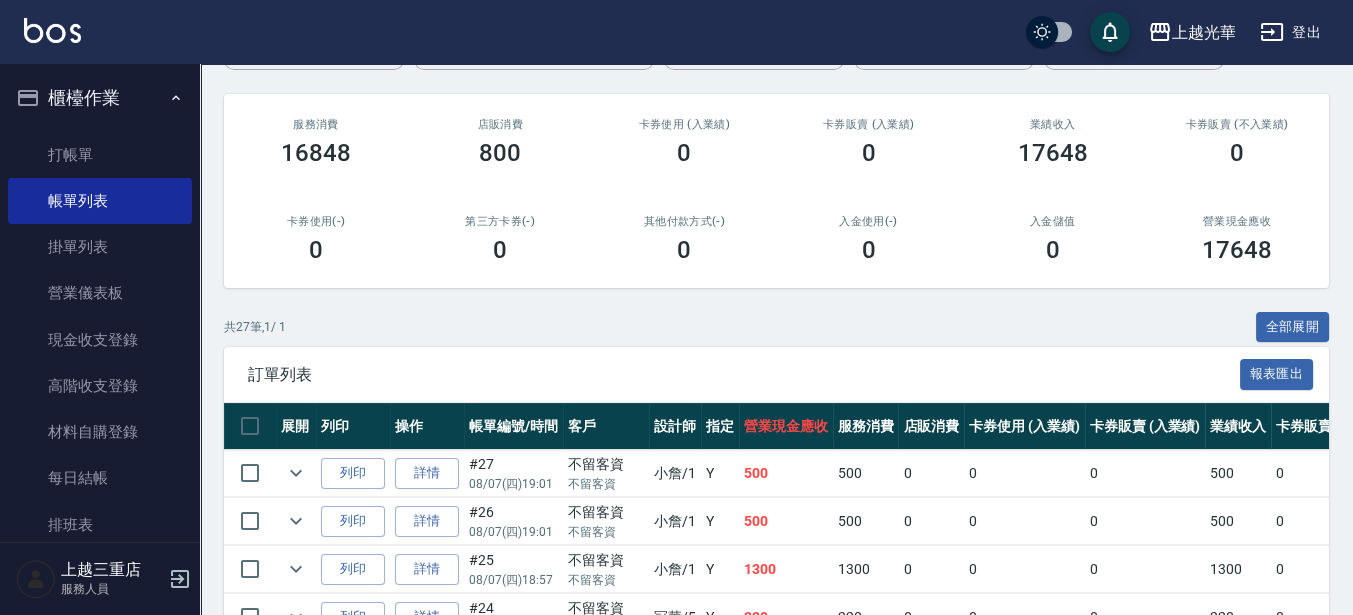 scroll, scrollTop: 250, scrollLeft: 0, axis: vertical 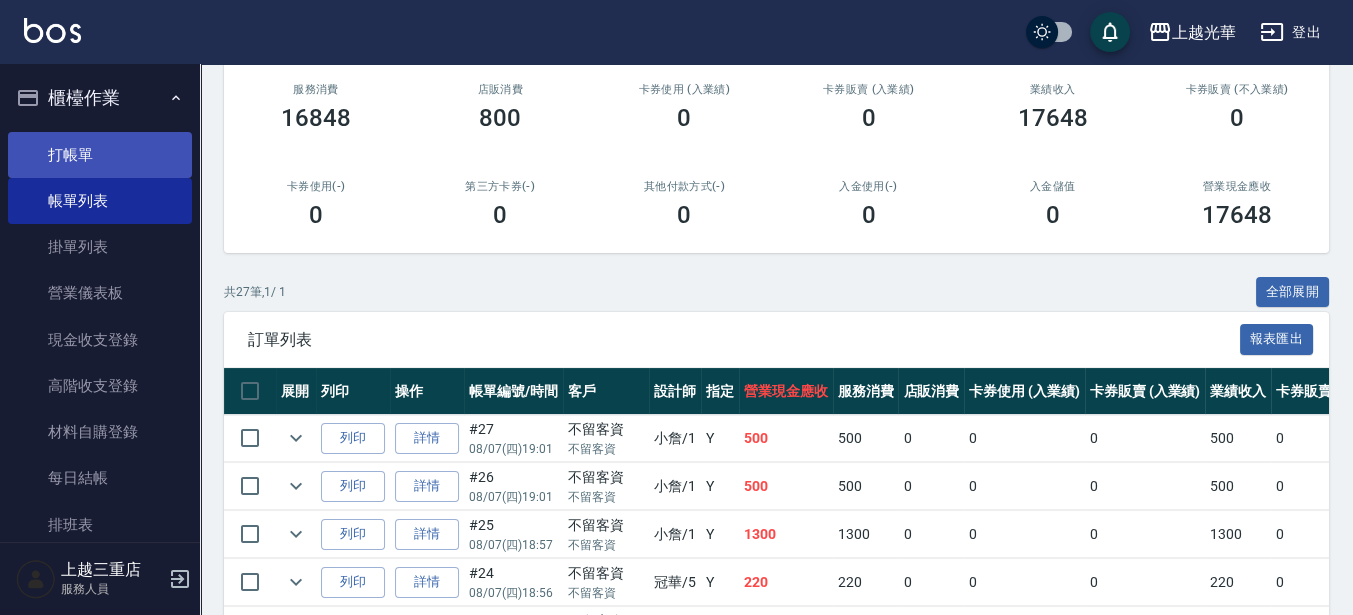 click on "打帳單" at bounding box center (100, 155) 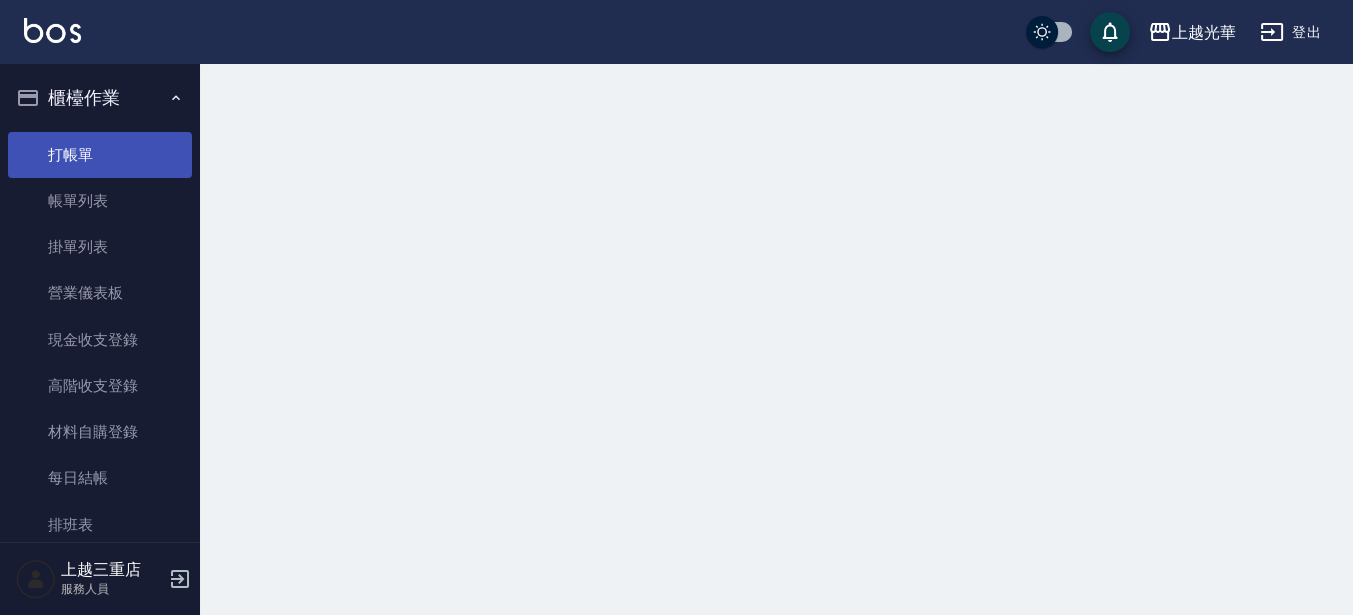 scroll, scrollTop: 0, scrollLeft: 0, axis: both 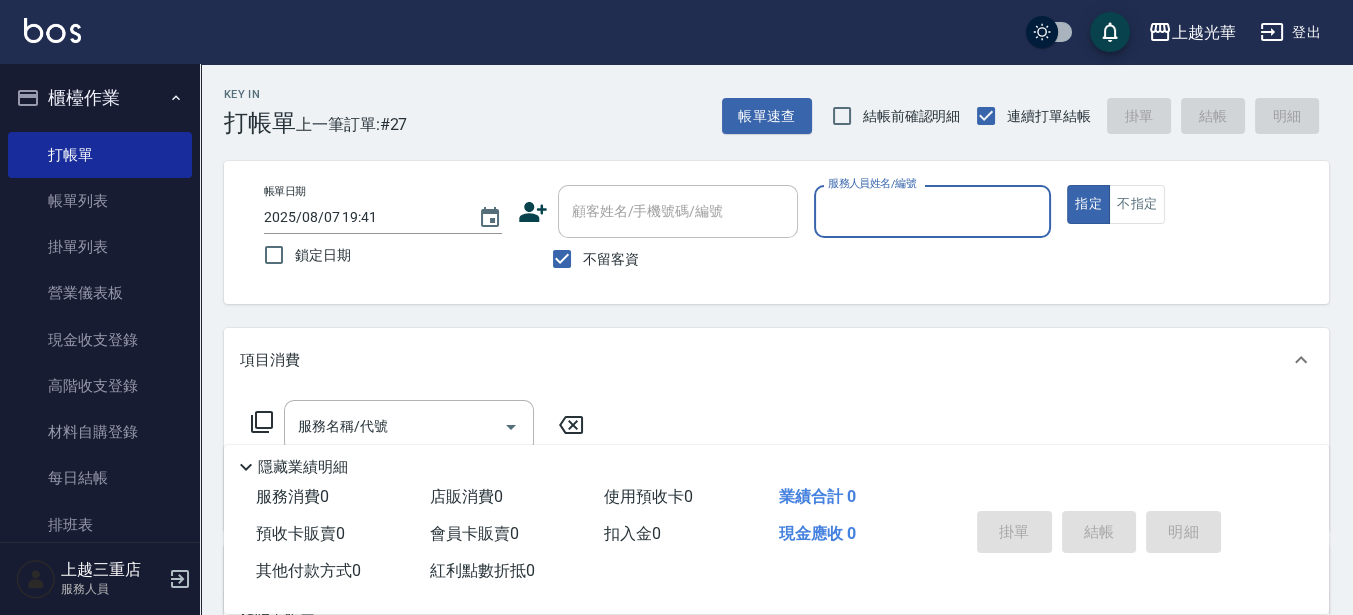 click on "服務人員姓名/編號" at bounding box center [933, 211] 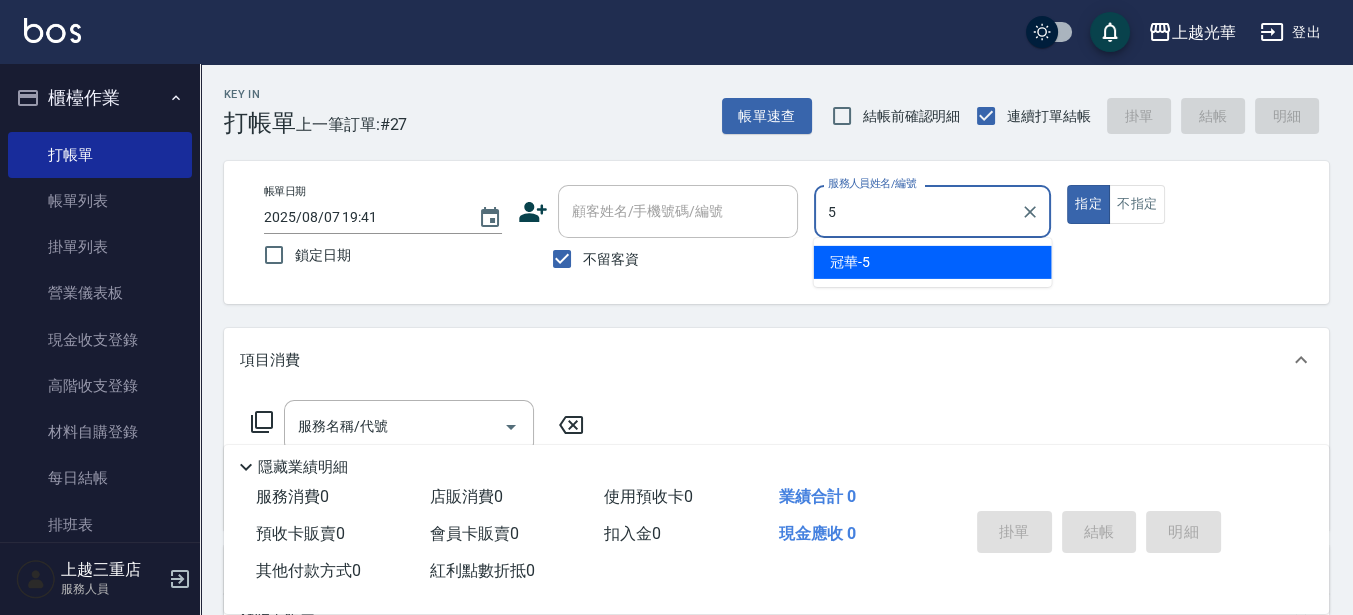 type on "冠華-5" 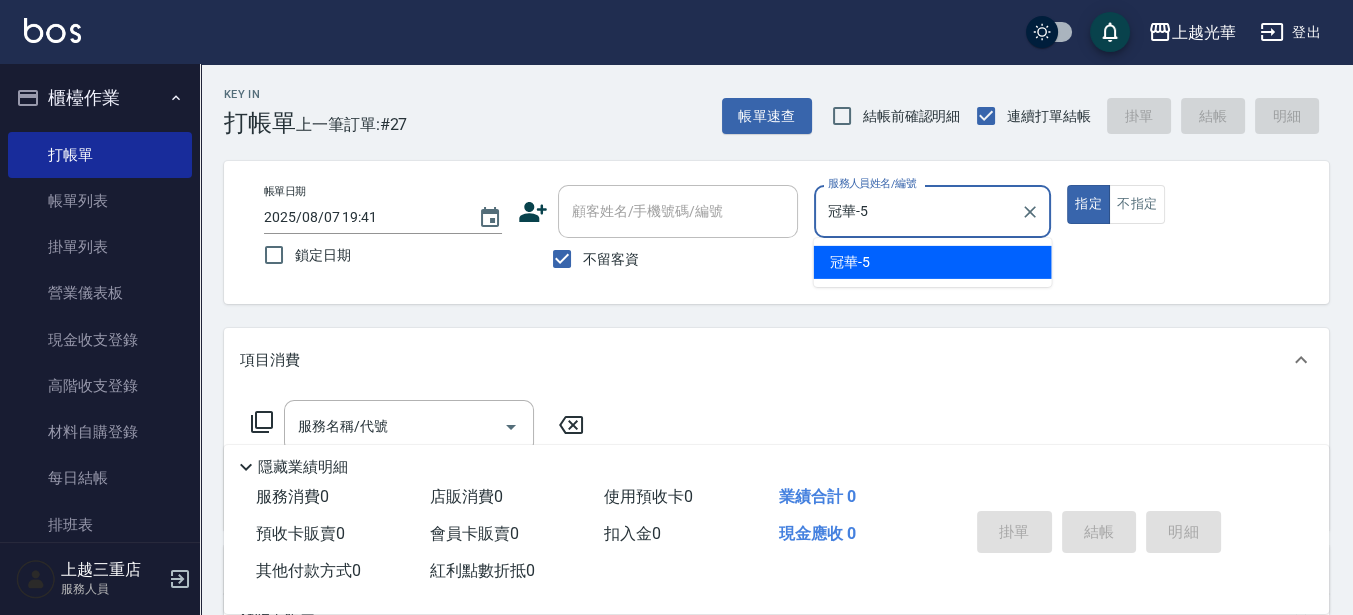 type on "true" 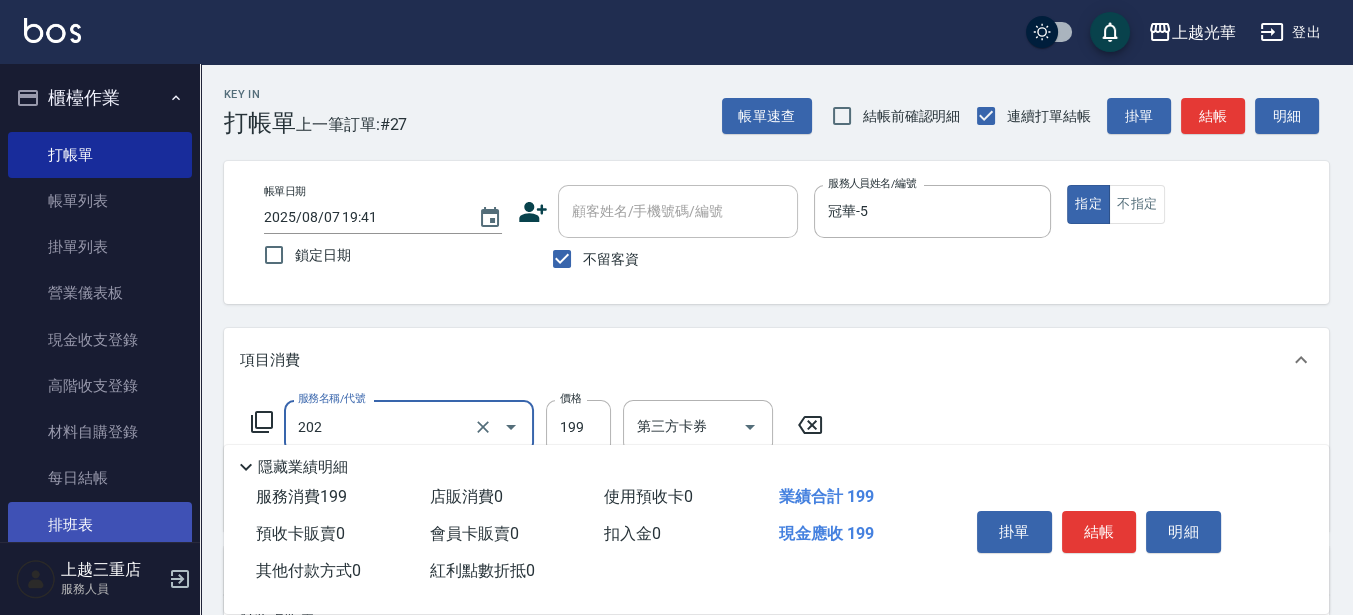 type on "不指定單剪(202)" 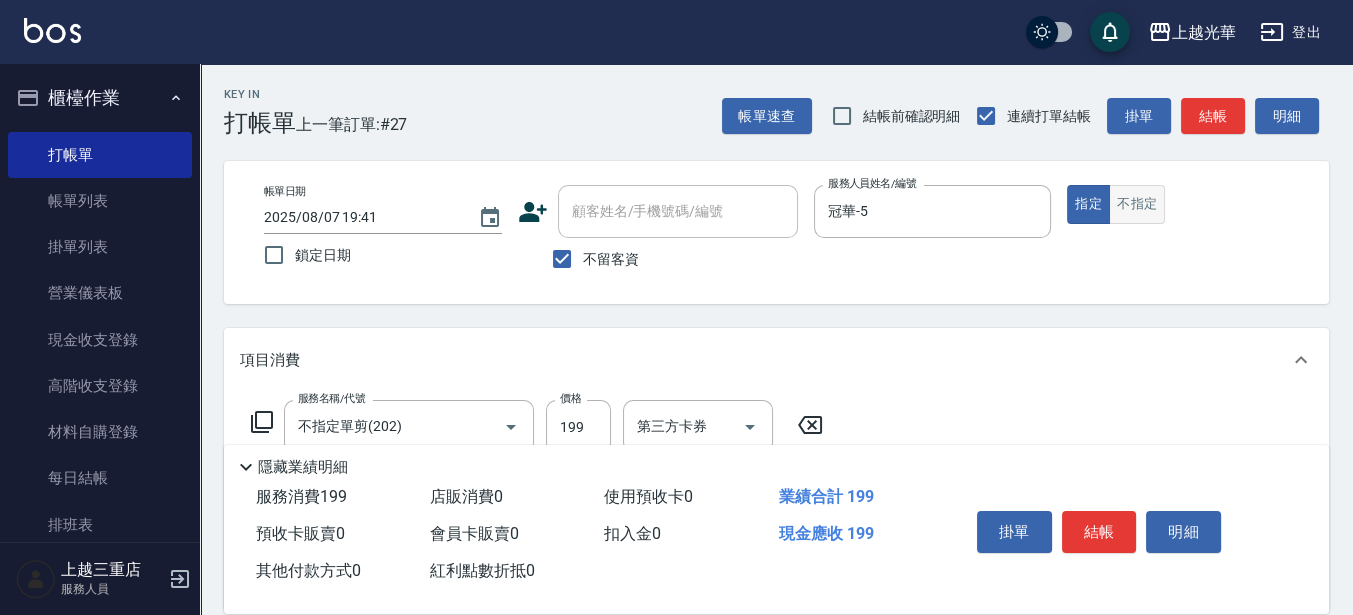click on "不指定" at bounding box center (1137, 204) 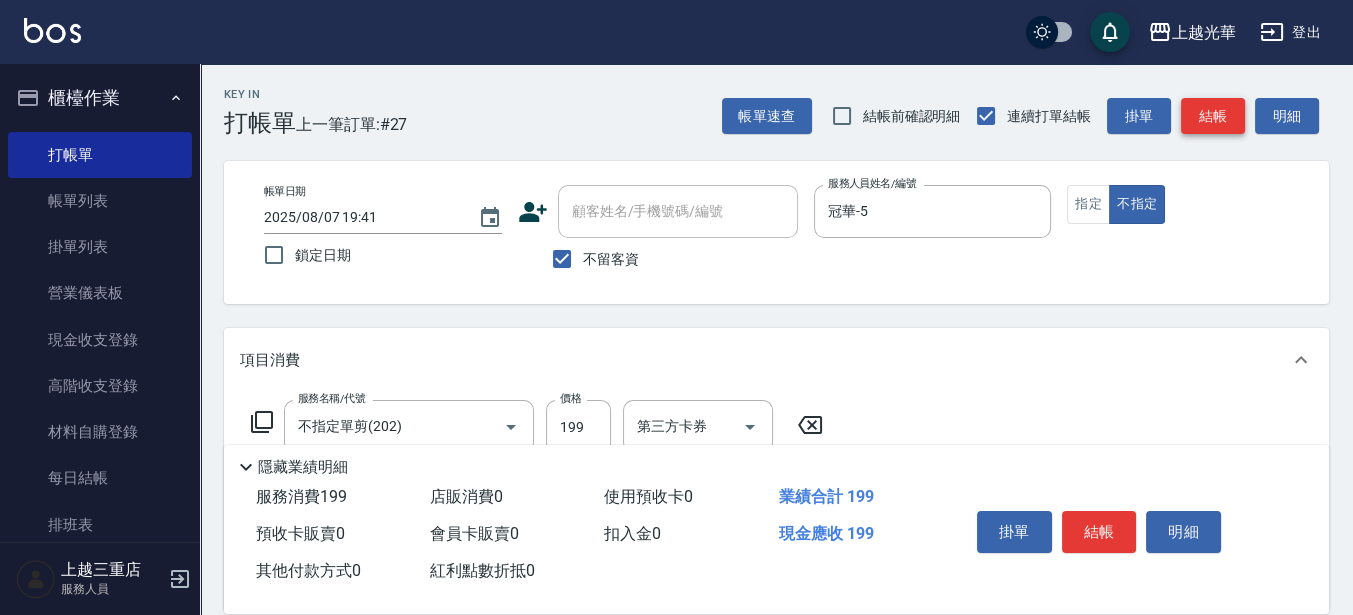 click on "結帳" at bounding box center [1213, 116] 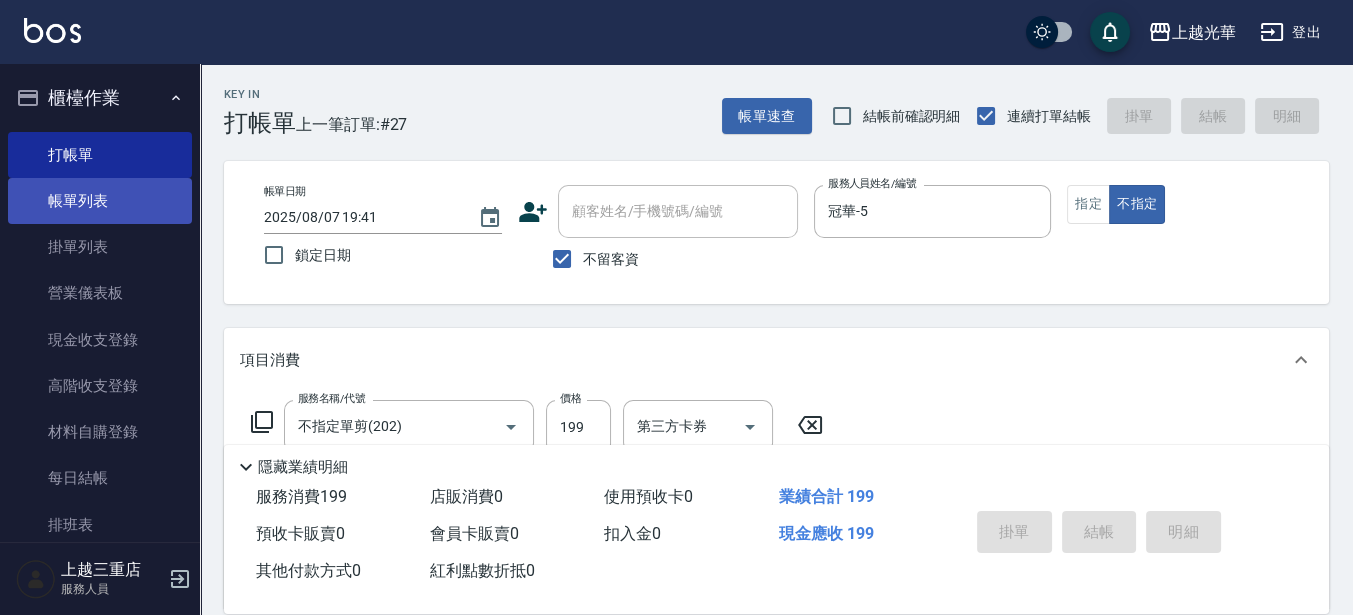 type 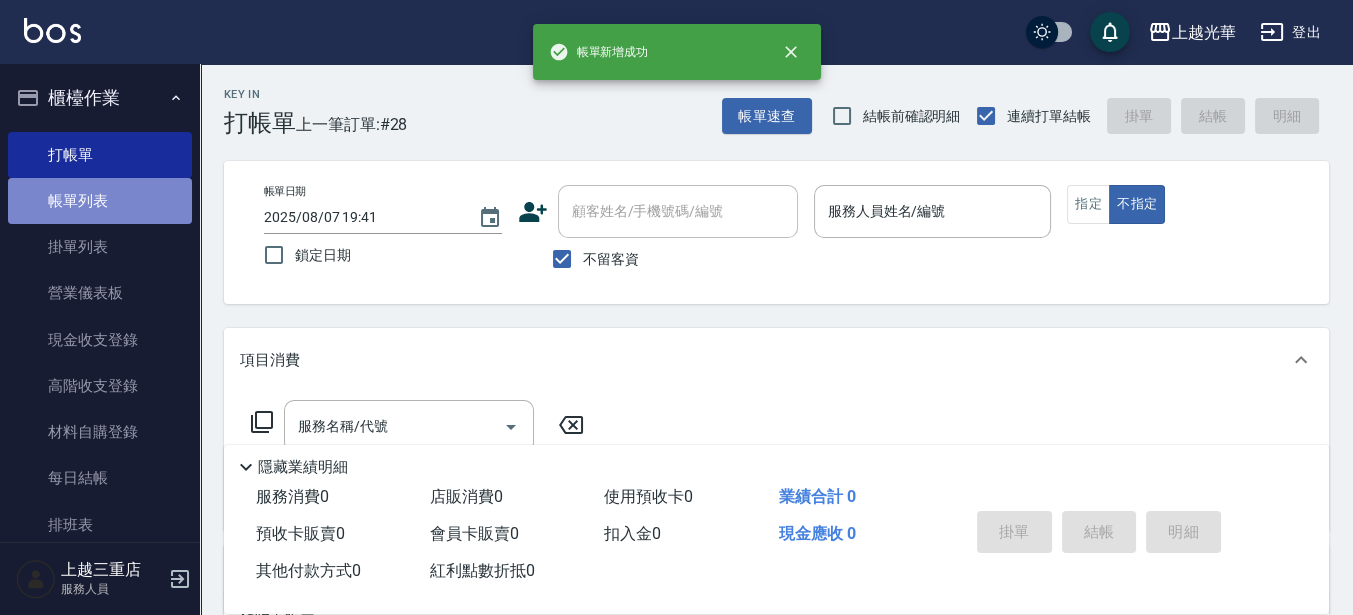 click on "帳單列表" at bounding box center [100, 201] 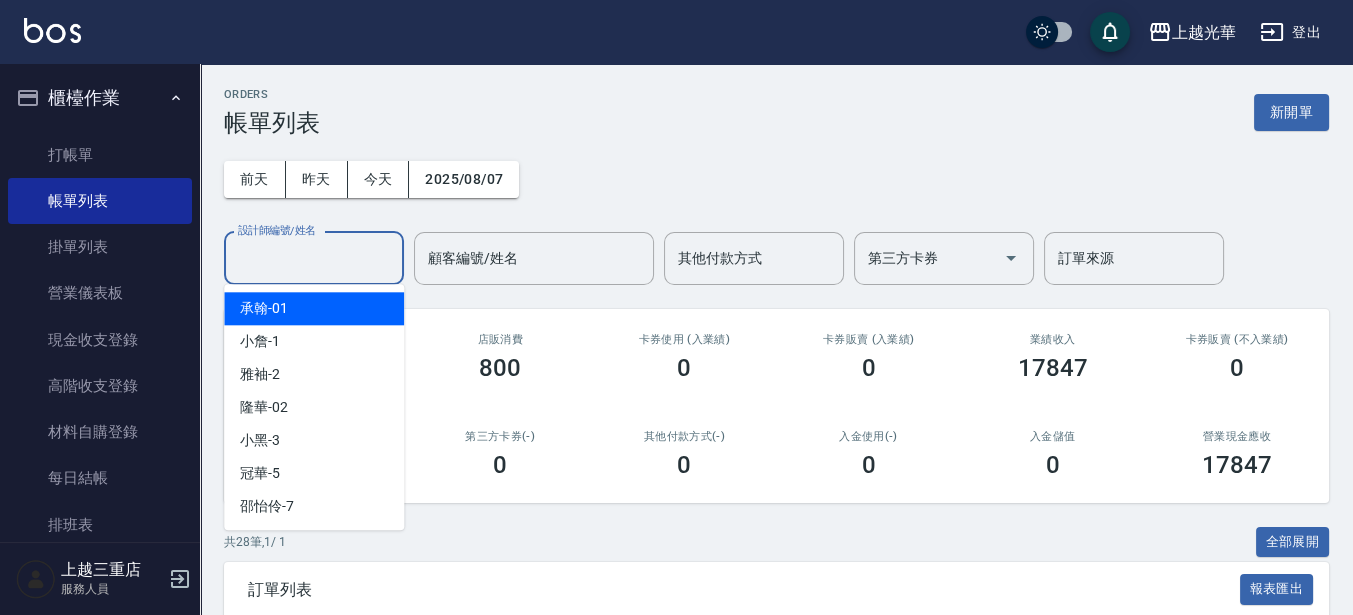 drag, startPoint x: 336, startPoint y: 247, endPoint x: 357, endPoint y: 231, distance: 26.400757 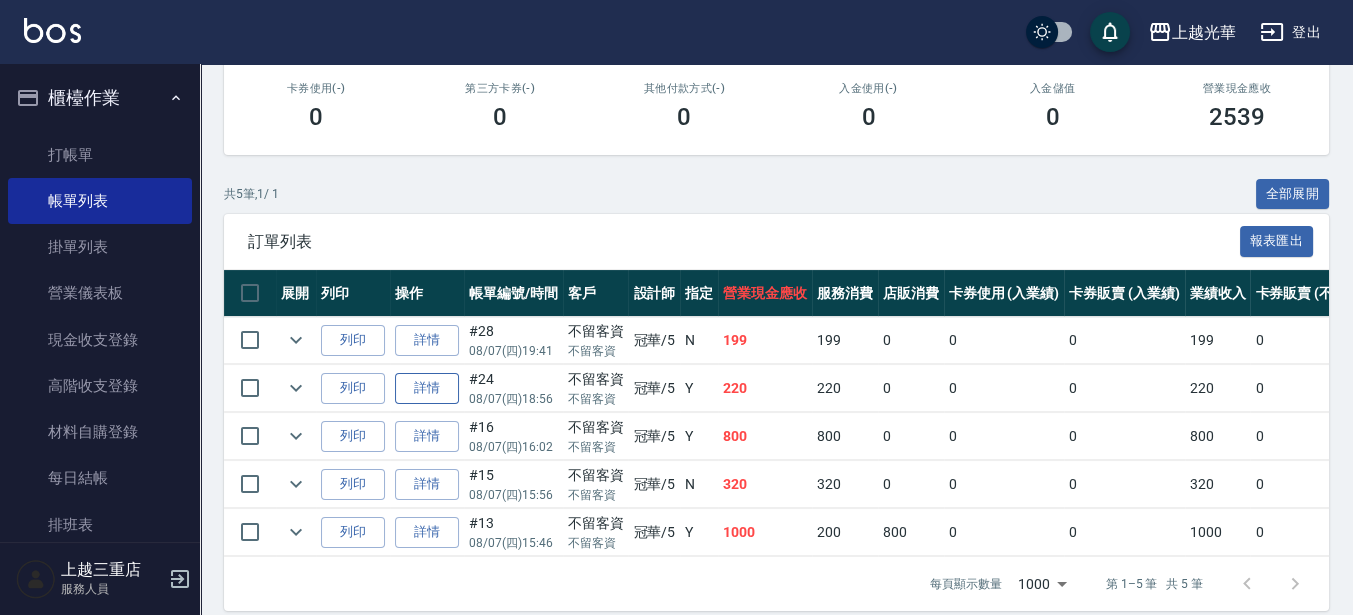 scroll, scrollTop: 382, scrollLeft: 0, axis: vertical 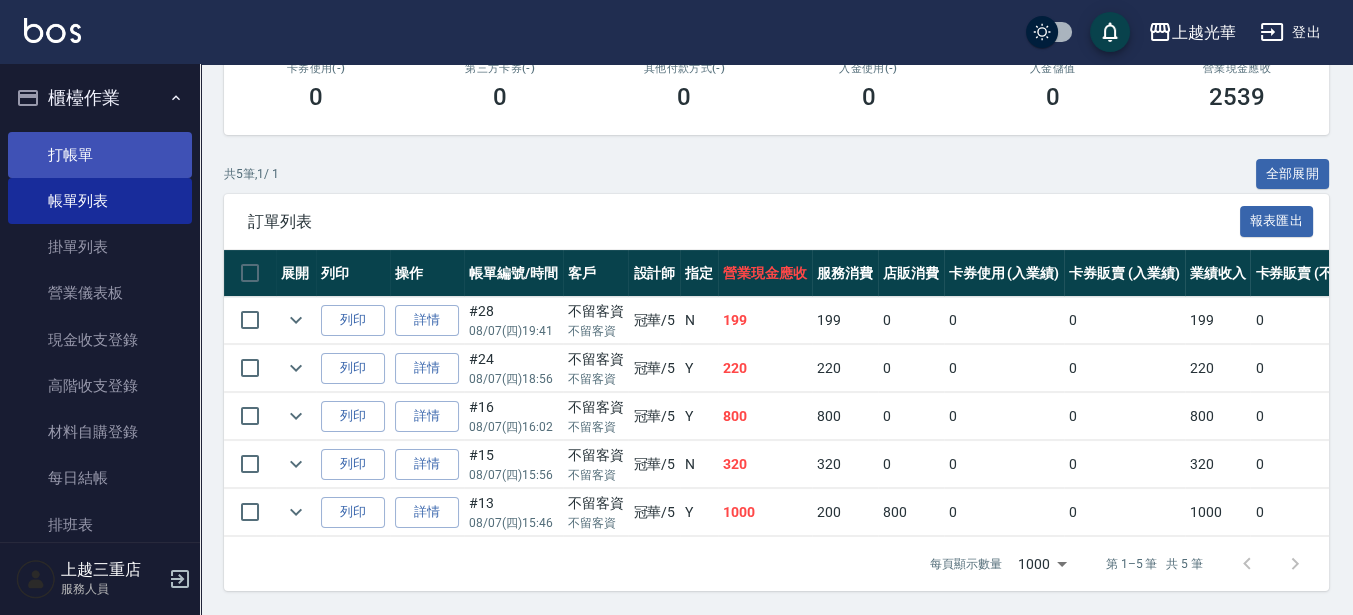 type on "冠華-5" 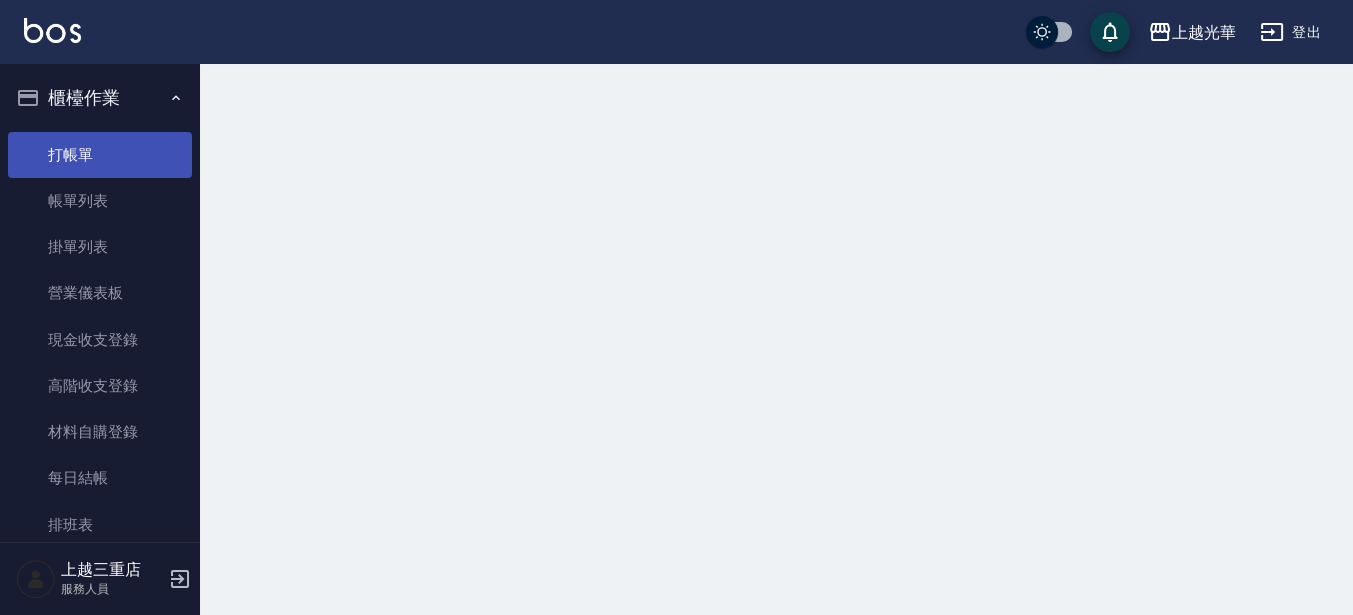 scroll, scrollTop: 0, scrollLeft: 0, axis: both 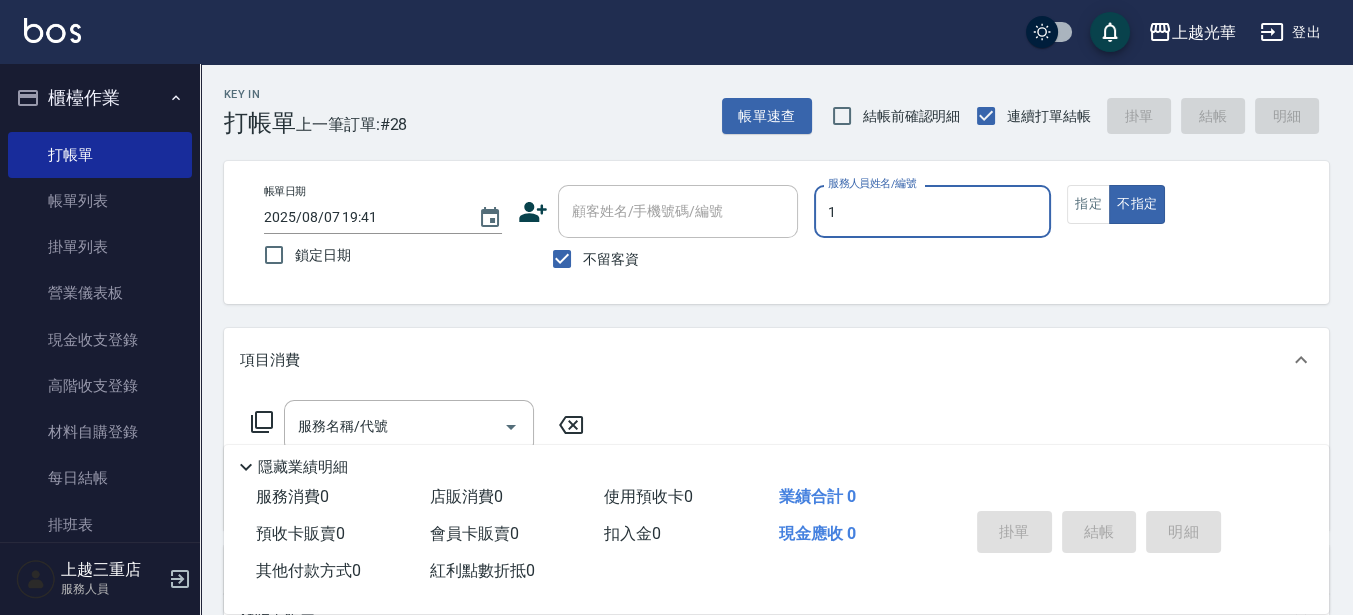 type on "1" 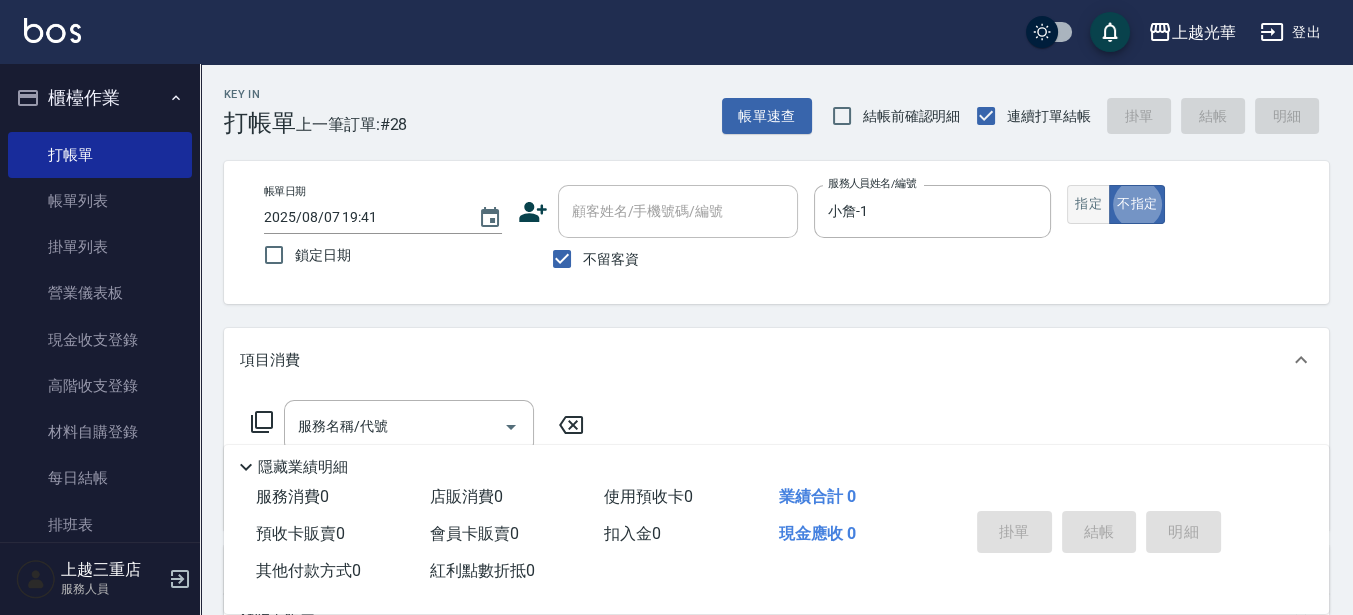 click on "指定" at bounding box center [1088, 204] 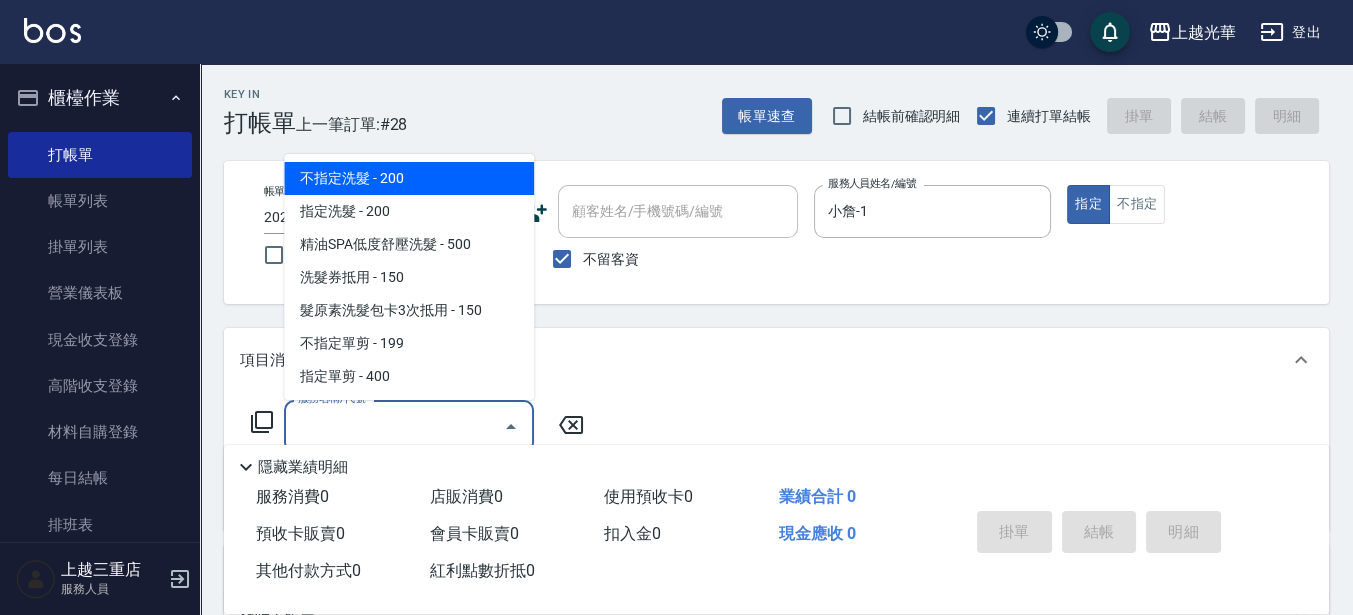 click on "服務名稱/代號" at bounding box center (394, 426) 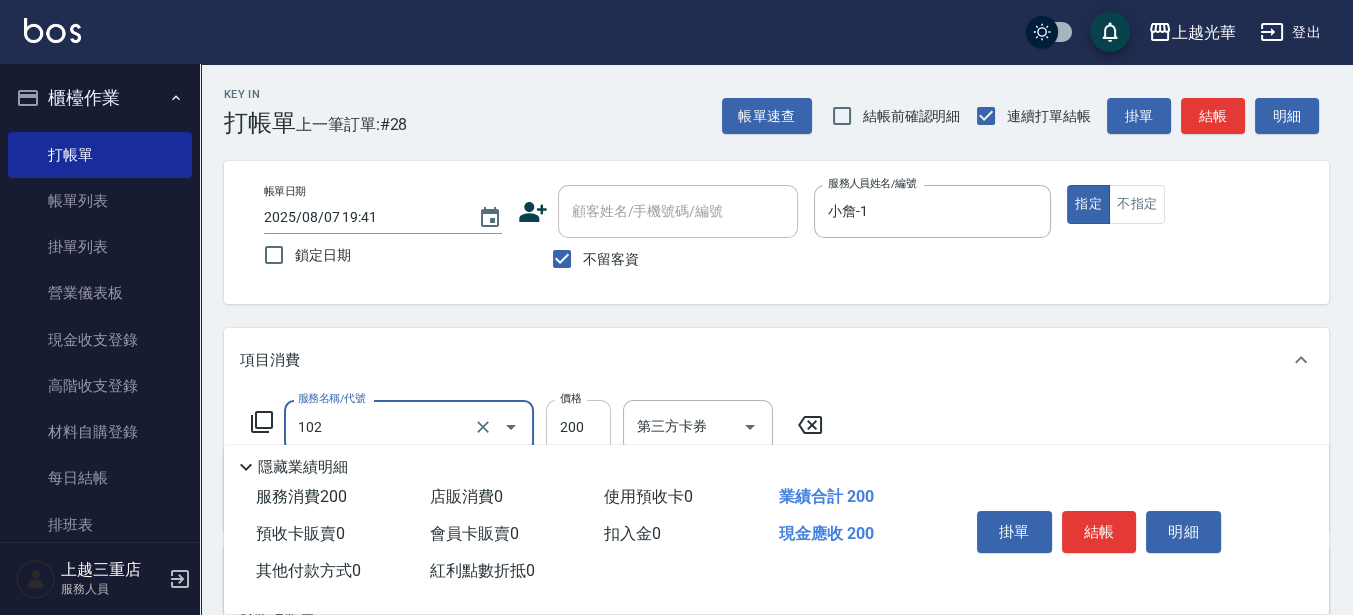 type on "指定洗髮(102)" 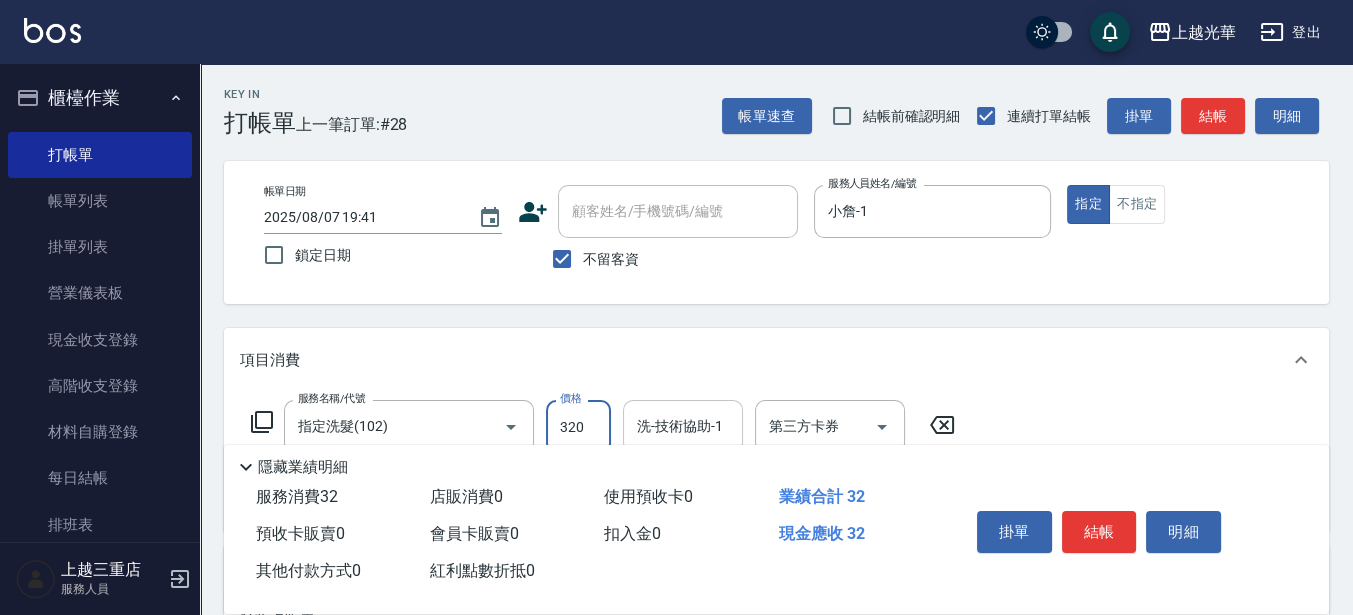 type on "320" 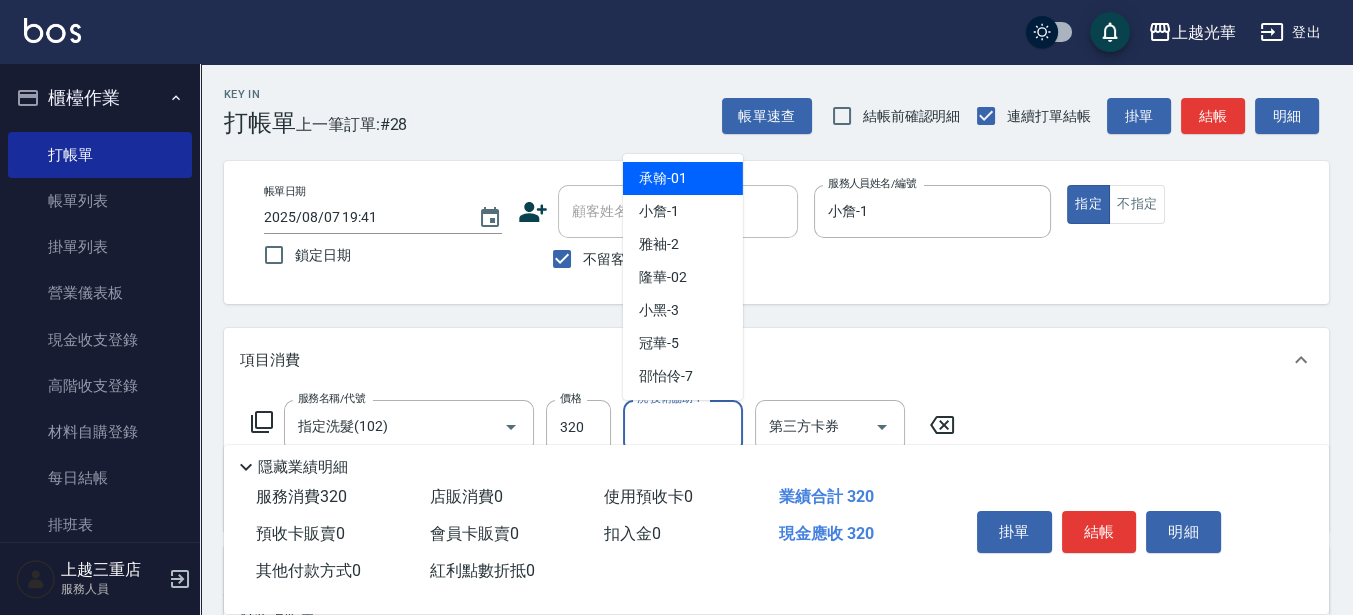 click on "洗-技術協助-1" at bounding box center [683, 426] 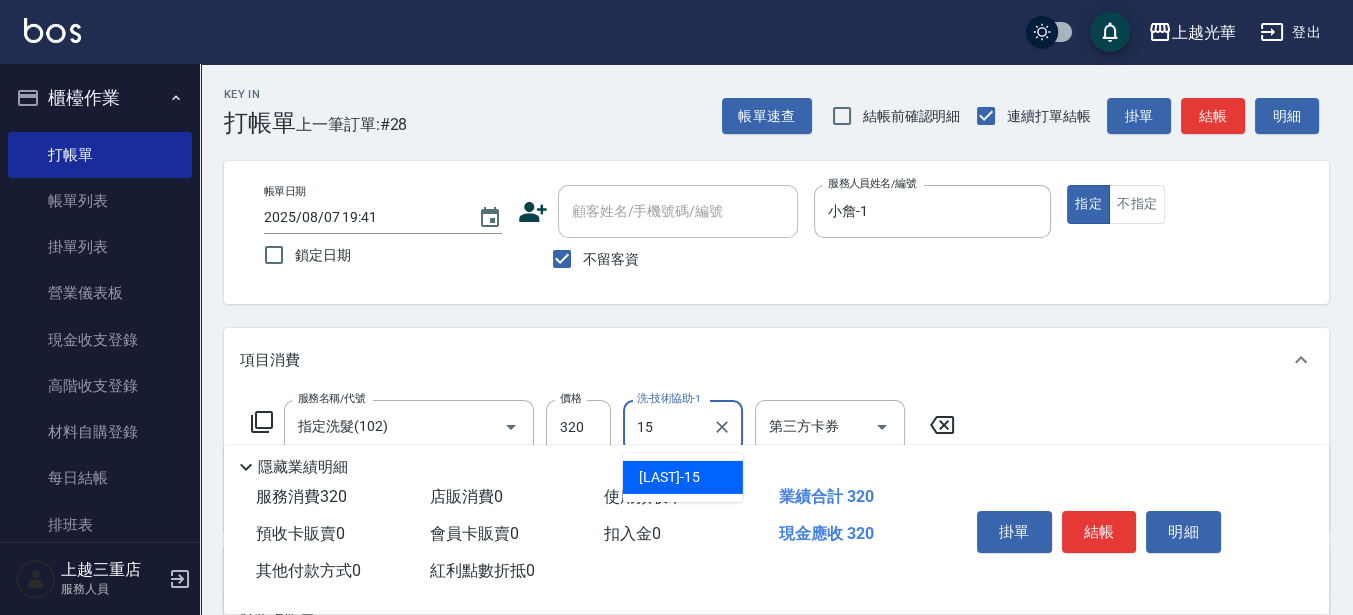 type on "張紫涵-15" 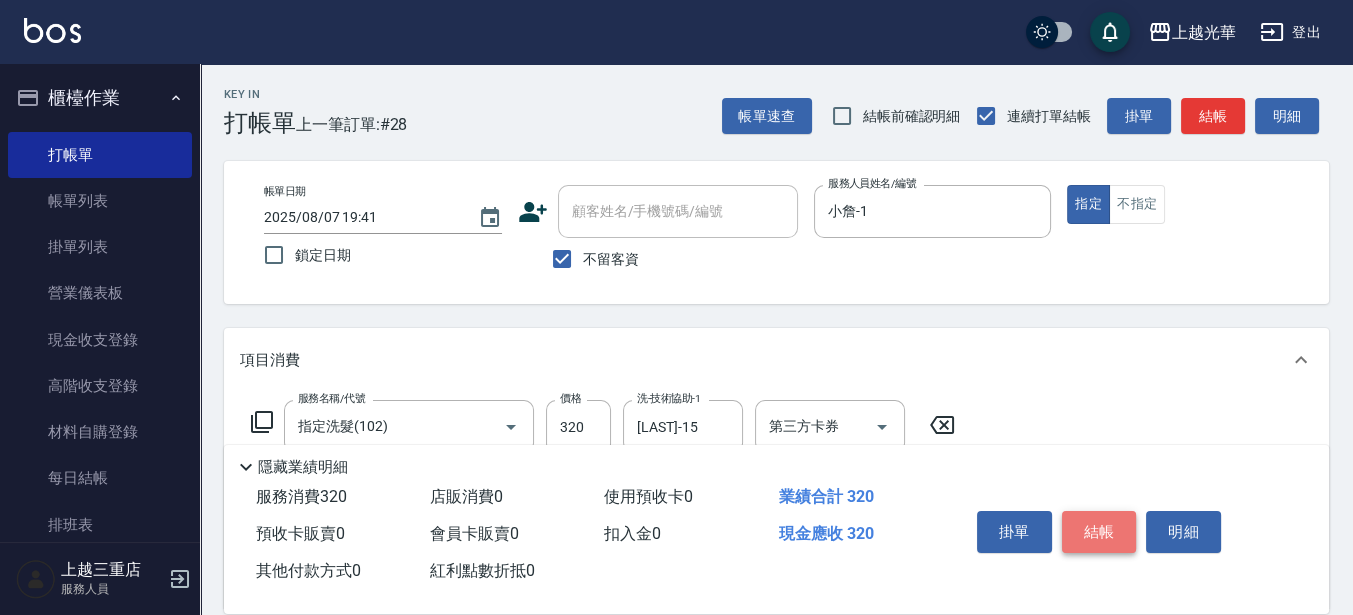 click on "結帳" at bounding box center [1099, 532] 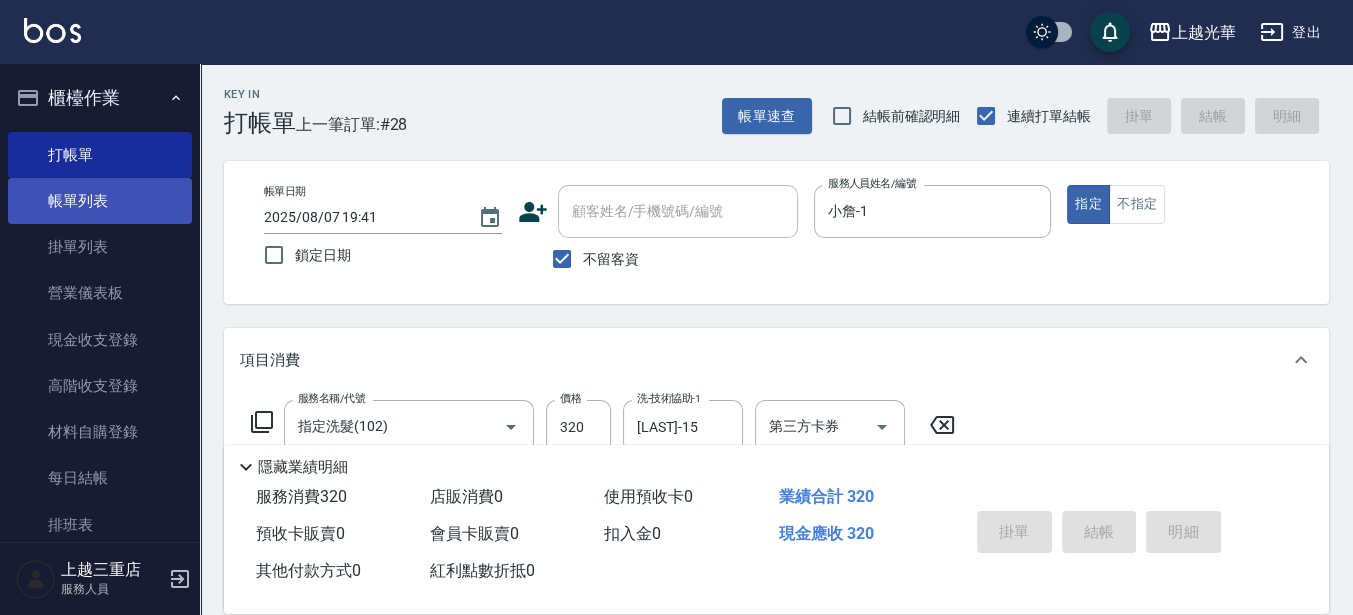 type on "2025/08/07 19:43" 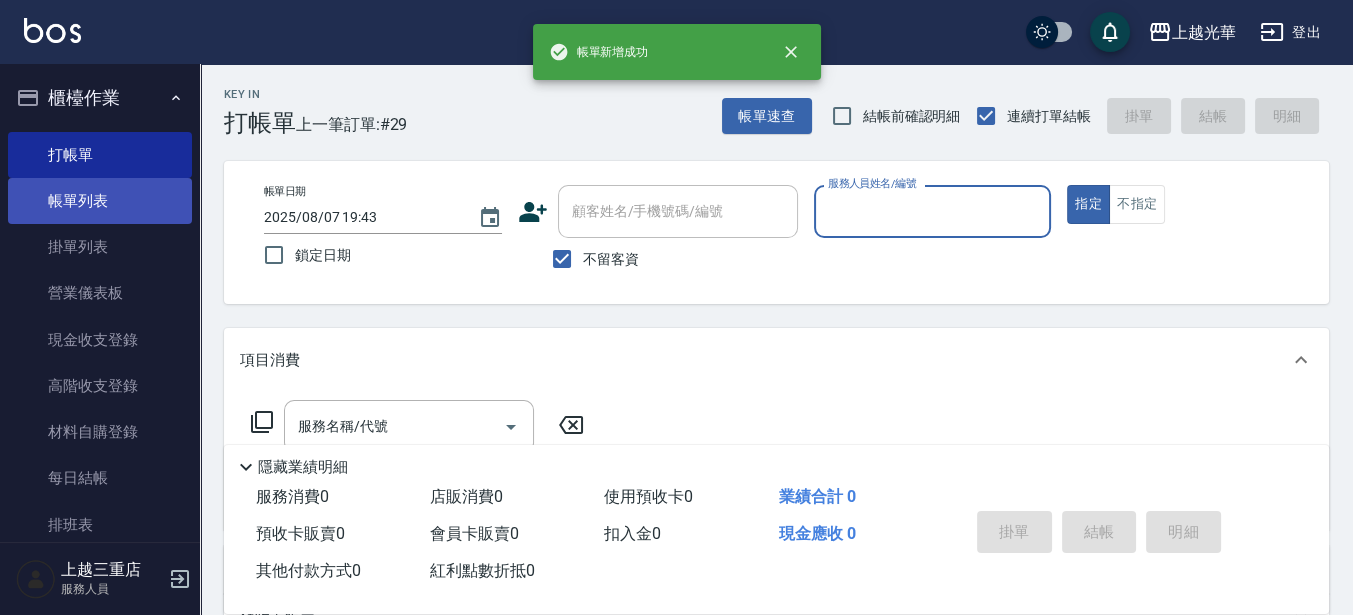 click on "帳單列表" at bounding box center (100, 201) 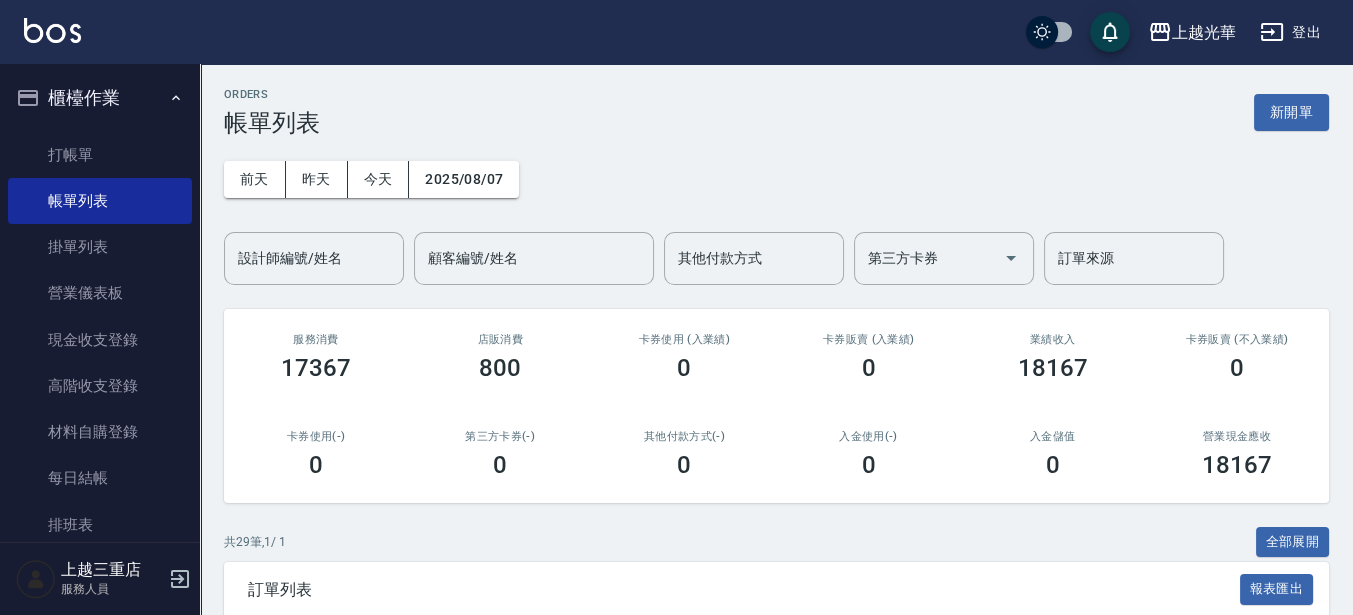 click on "設計師編號/姓名 設計師編號/姓名" at bounding box center (314, 258) 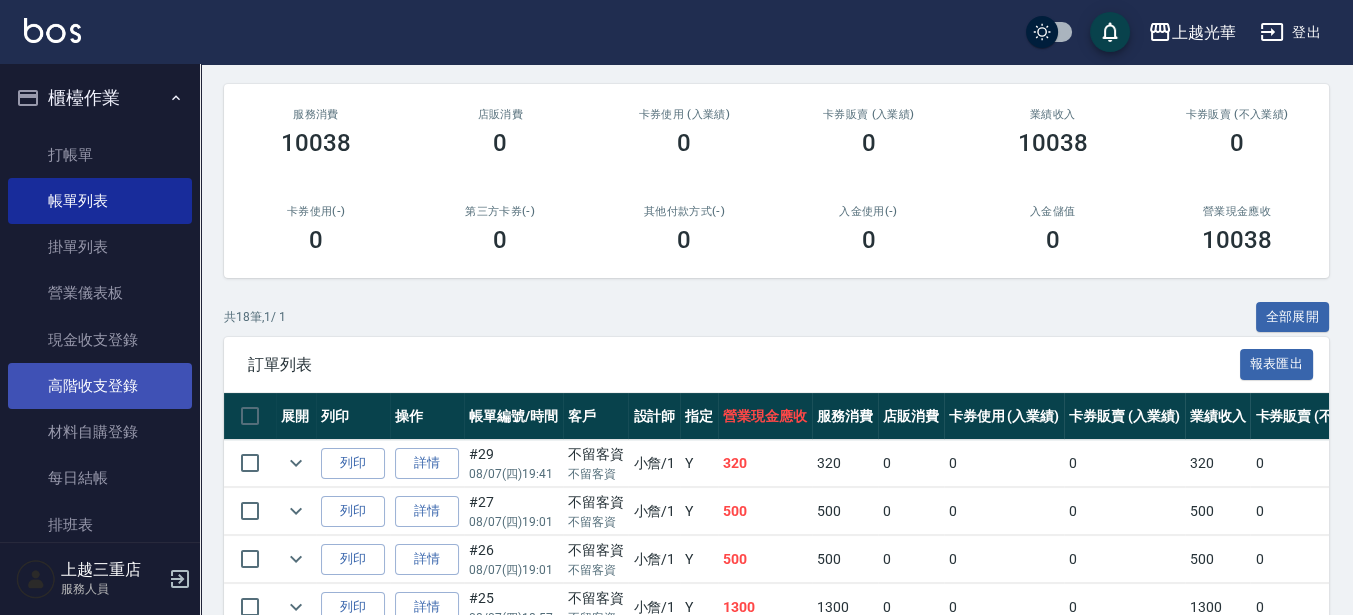 scroll, scrollTop: 250, scrollLeft: 0, axis: vertical 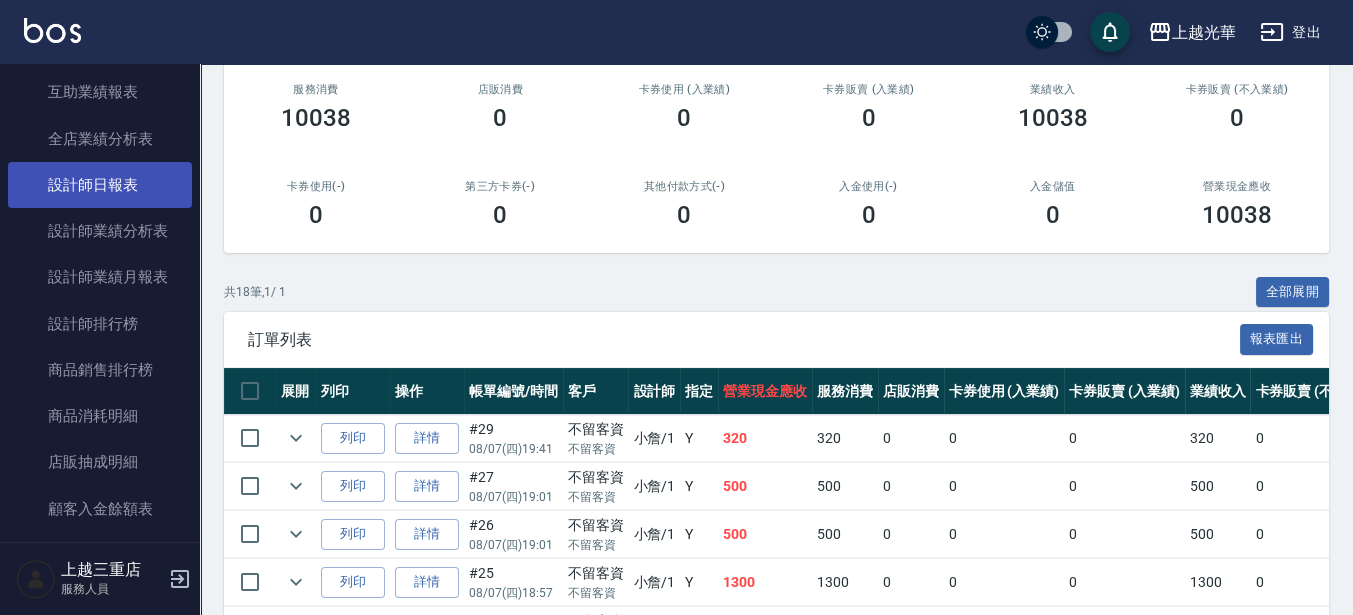 type on "小詹-1" 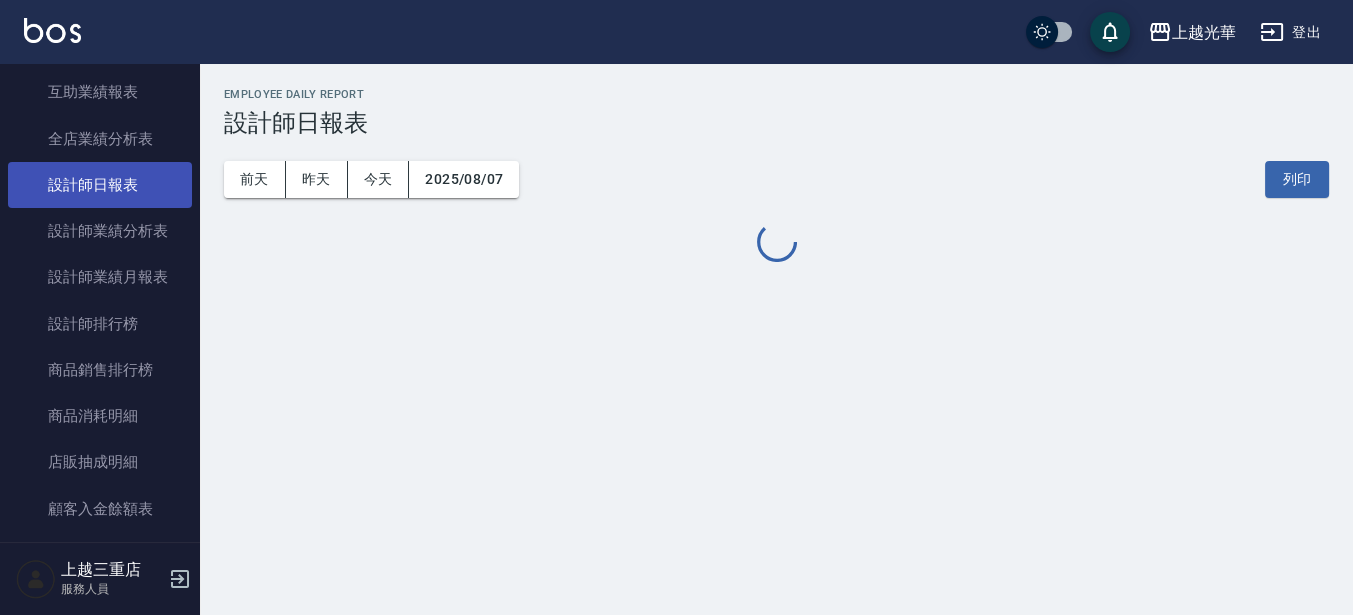 scroll, scrollTop: 0, scrollLeft: 0, axis: both 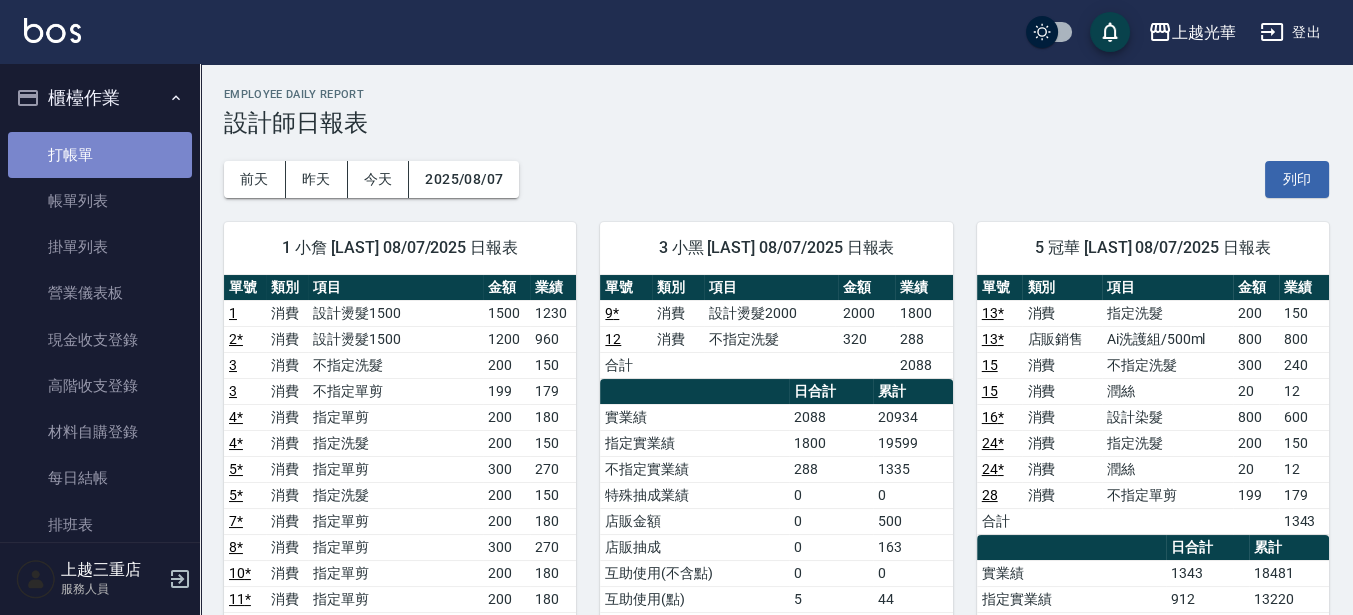 click on "打帳單" at bounding box center (100, 155) 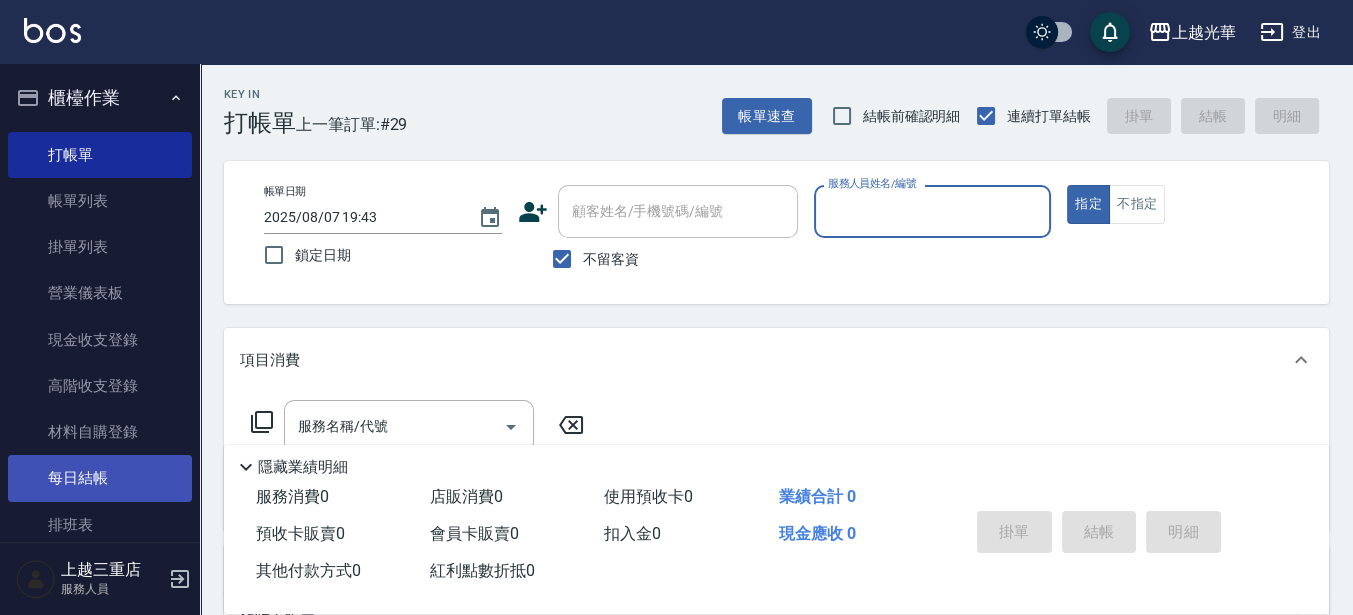click on "每日結帳" at bounding box center [100, 478] 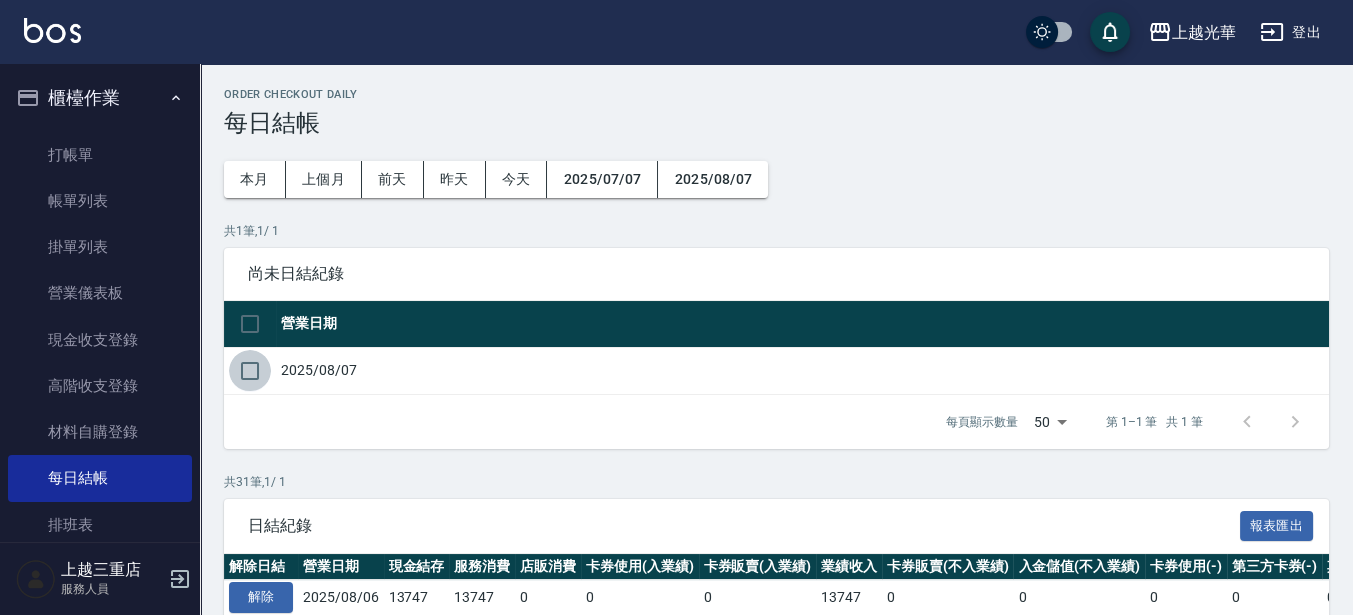click at bounding box center (250, 371) 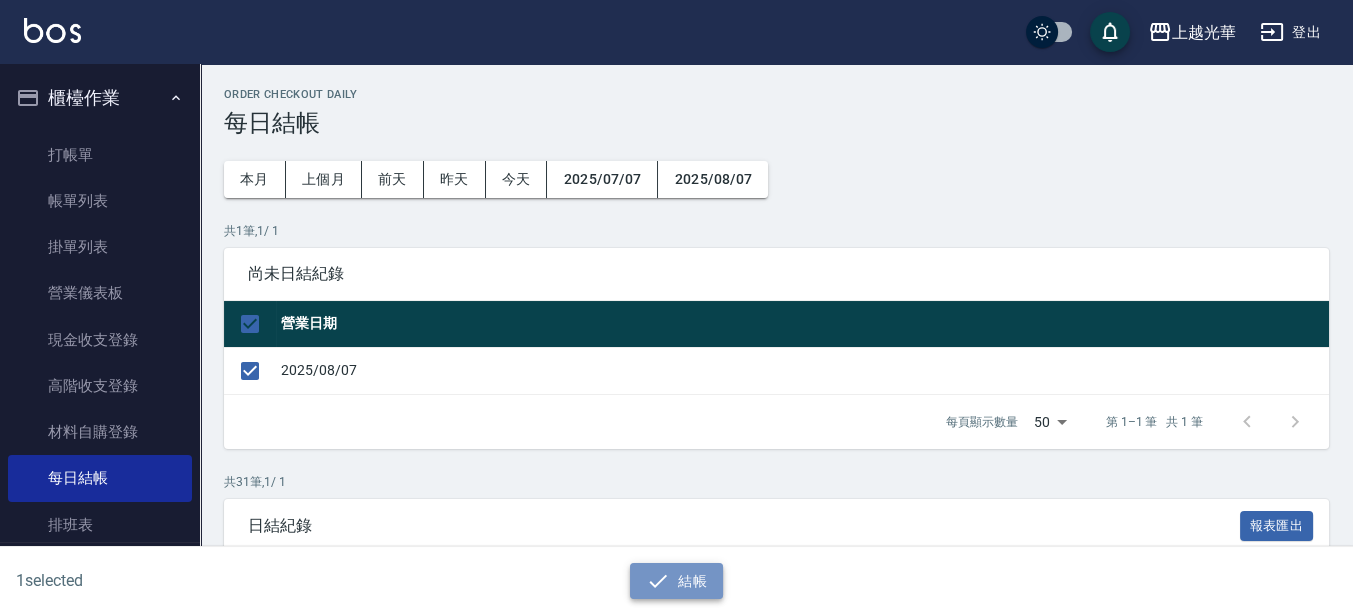 click 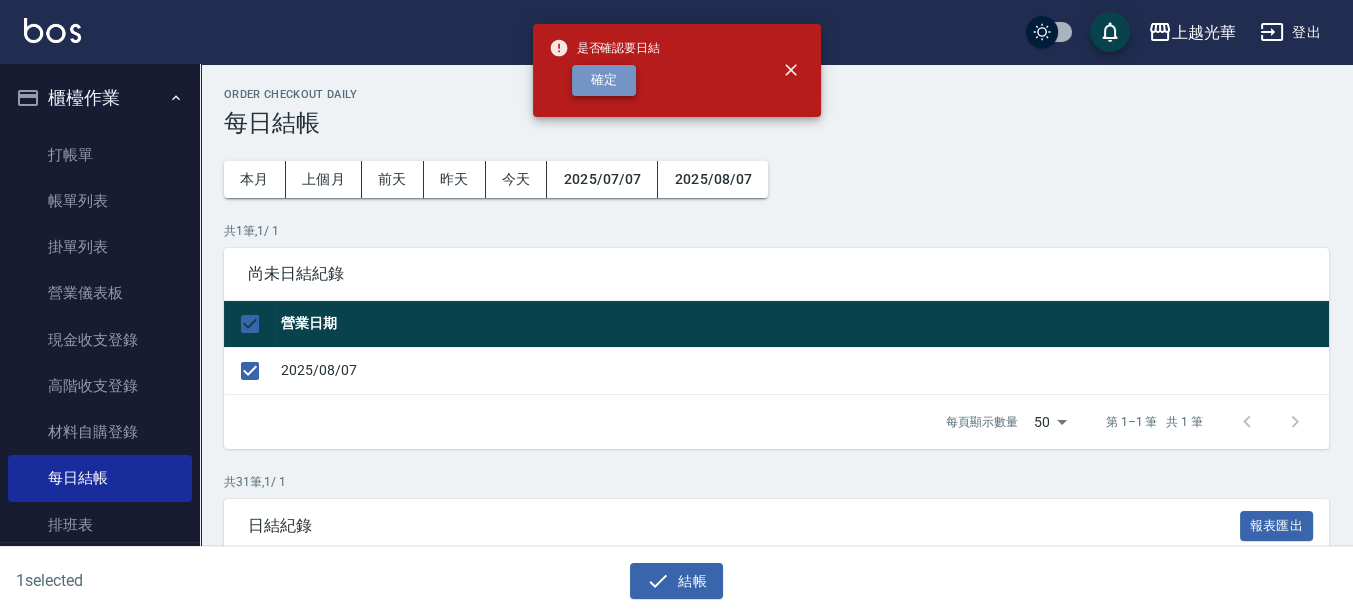 click on "確定" at bounding box center [604, 80] 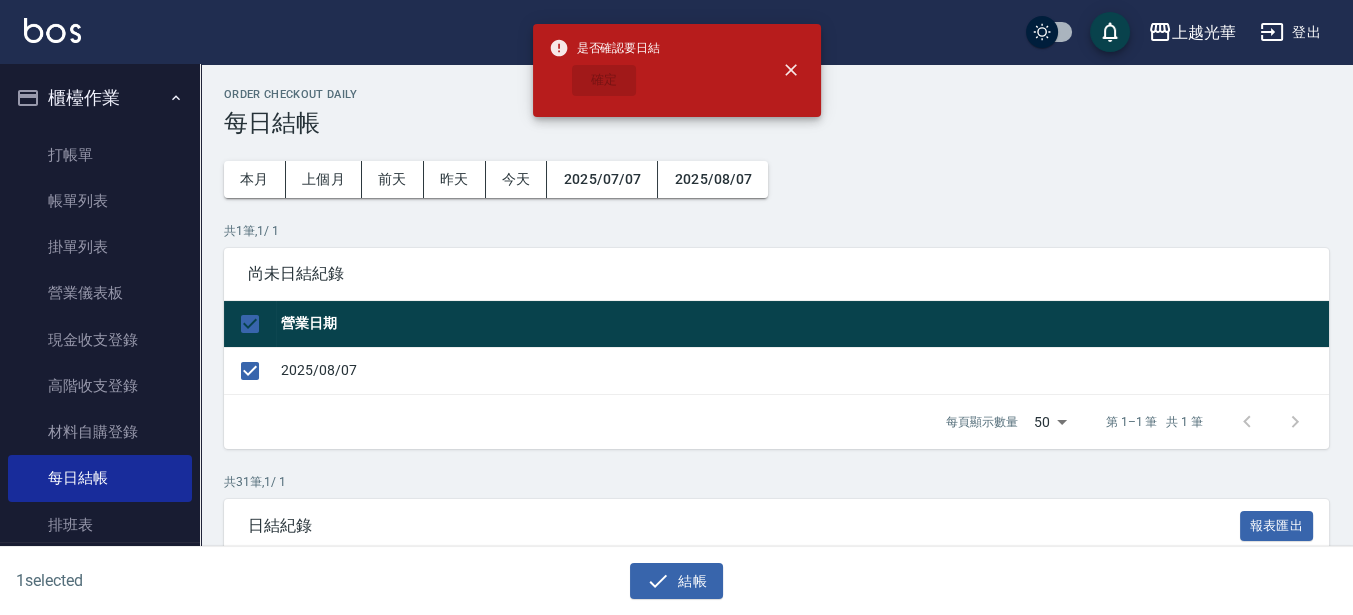checkbox on "false" 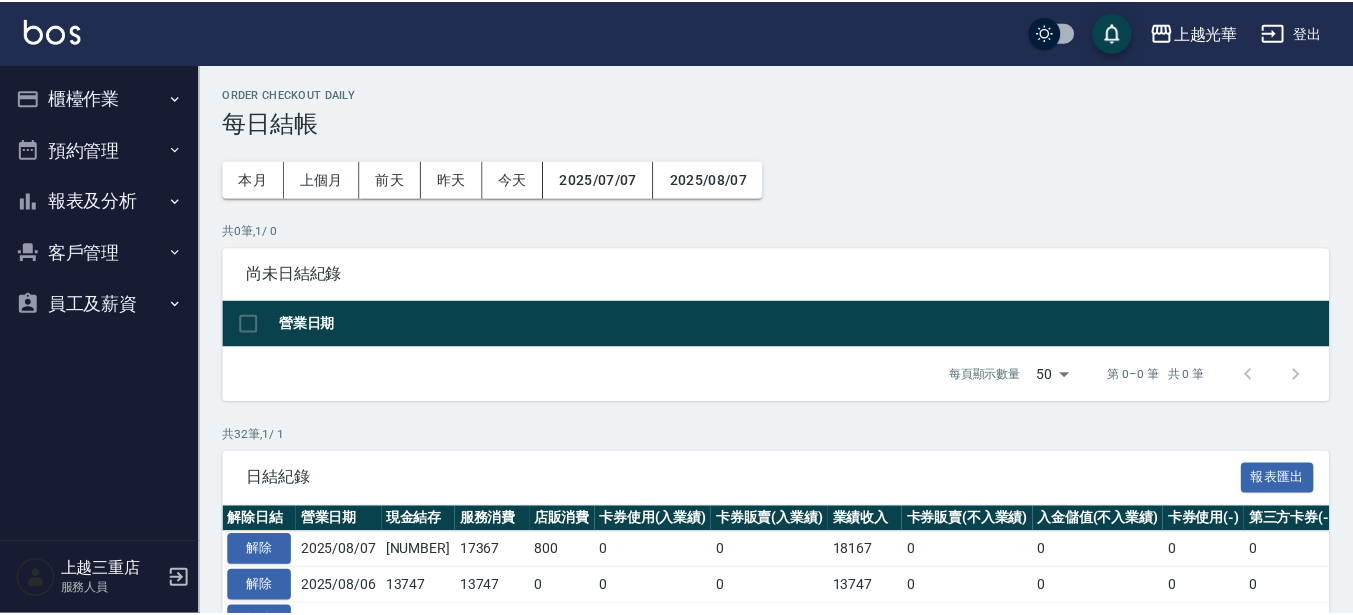 scroll, scrollTop: 0, scrollLeft: 0, axis: both 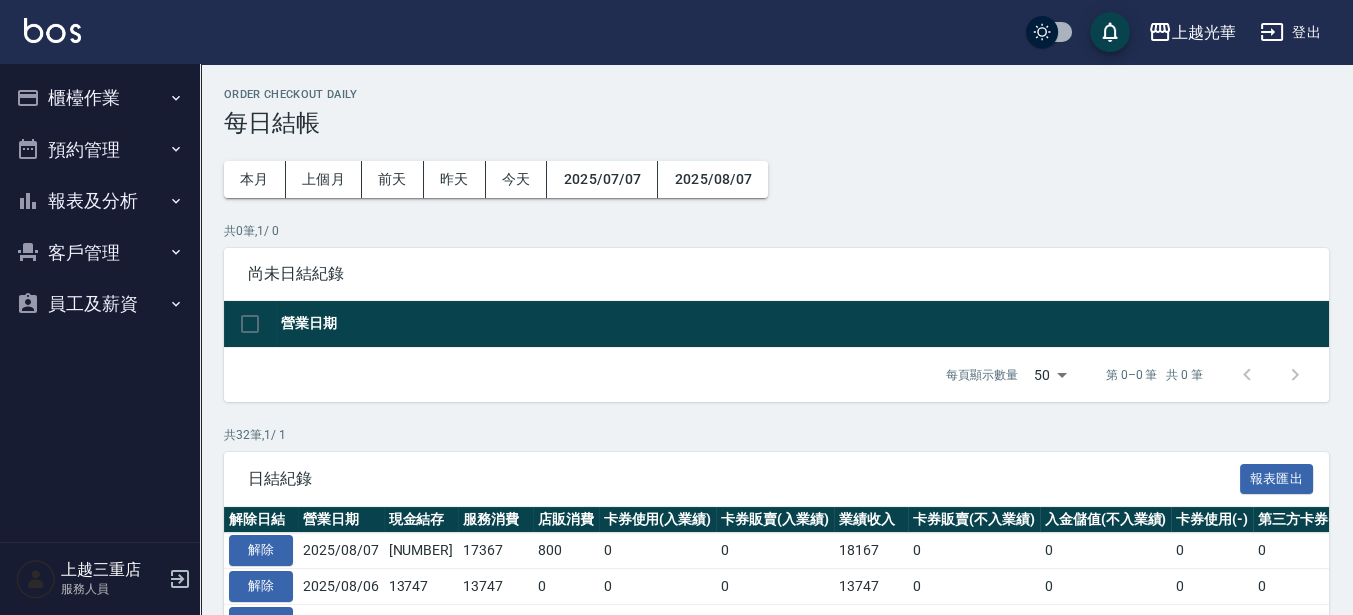 click on "報表及分析" at bounding box center (100, 201) 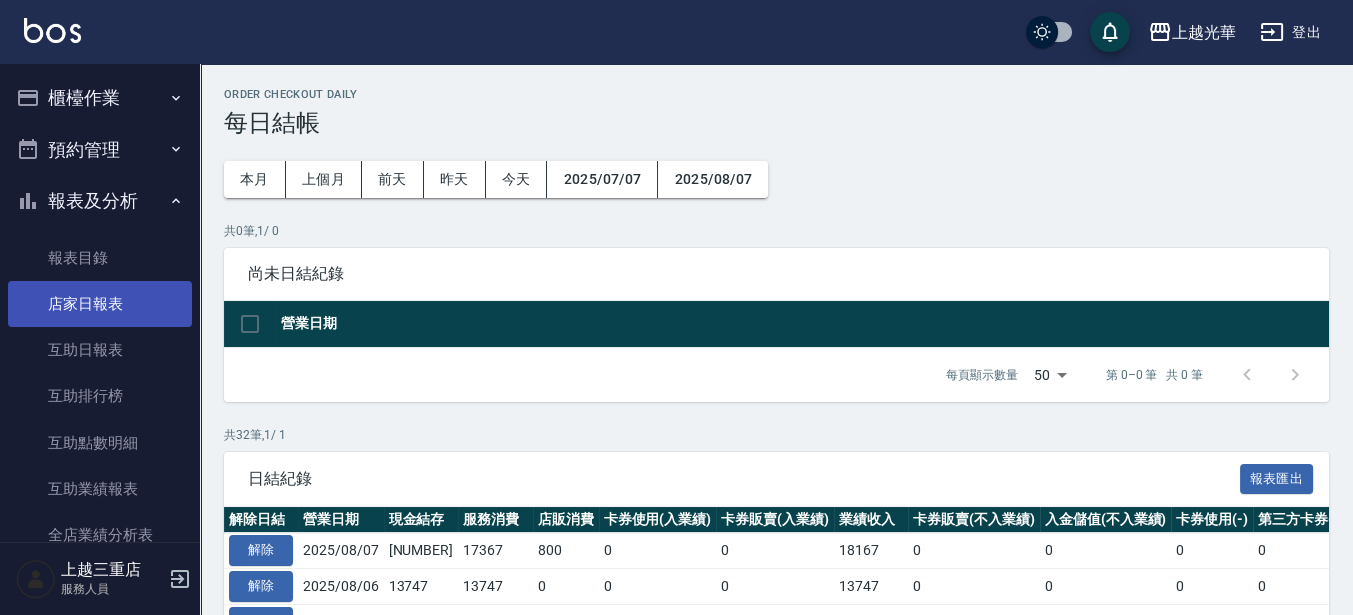 click on "店家日報表" at bounding box center [100, 304] 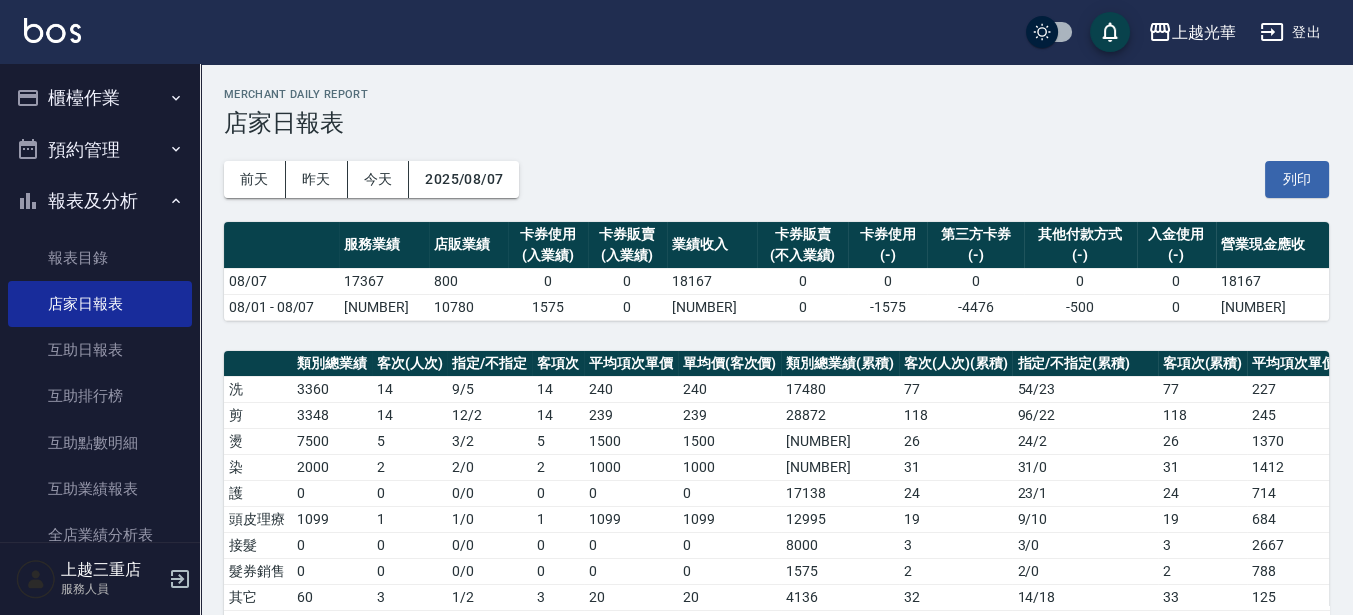 click on "櫃檯作業" at bounding box center [100, 98] 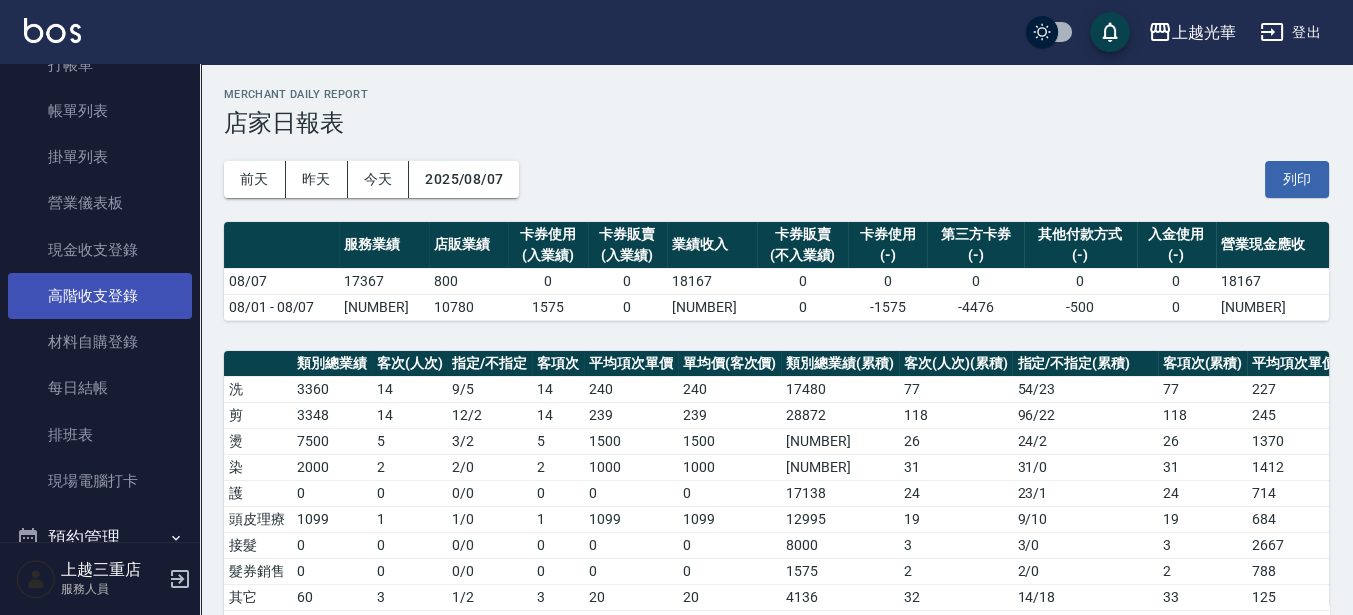 scroll, scrollTop: 125, scrollLeft: 0, axis: vertical 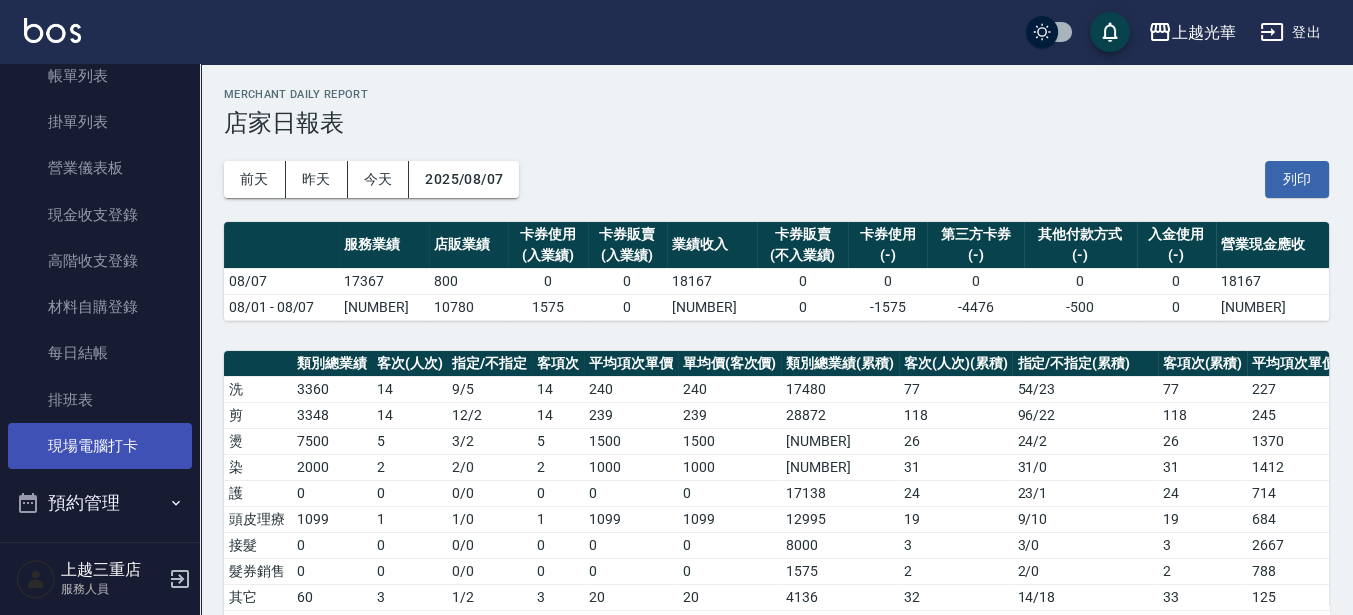 click on "現場電腦打卡" at bounding box center (100, 446) 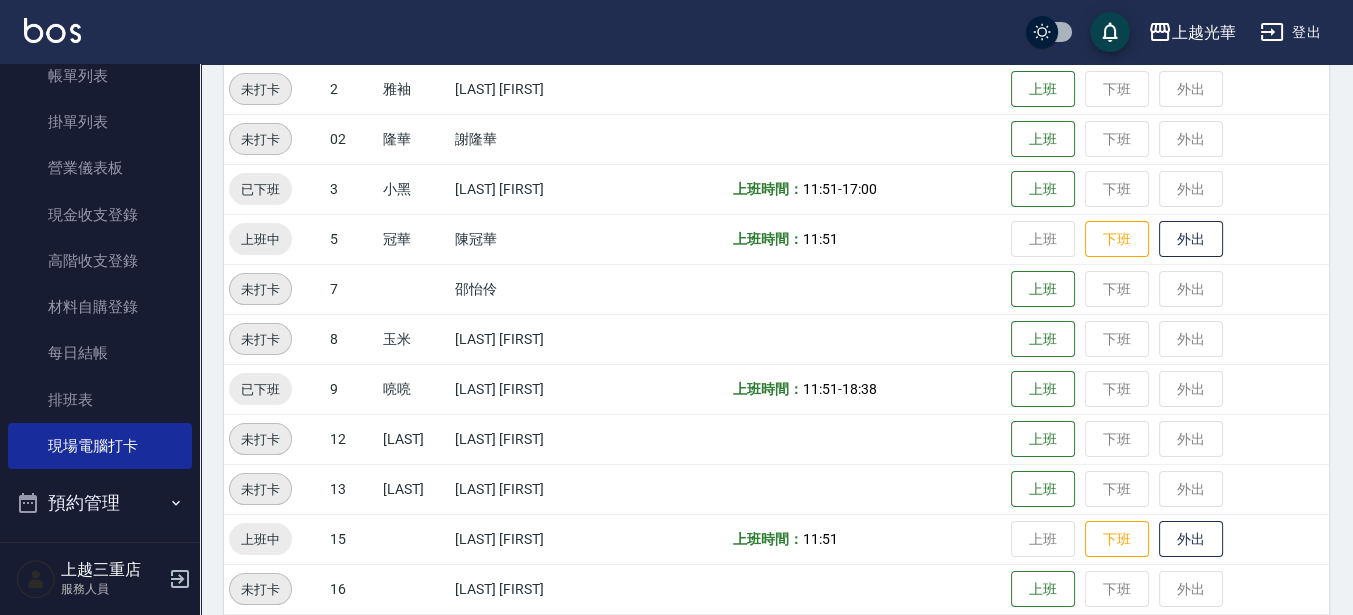 scroll, scrollTop: 375, scrollLeft: 0, axis: vertical 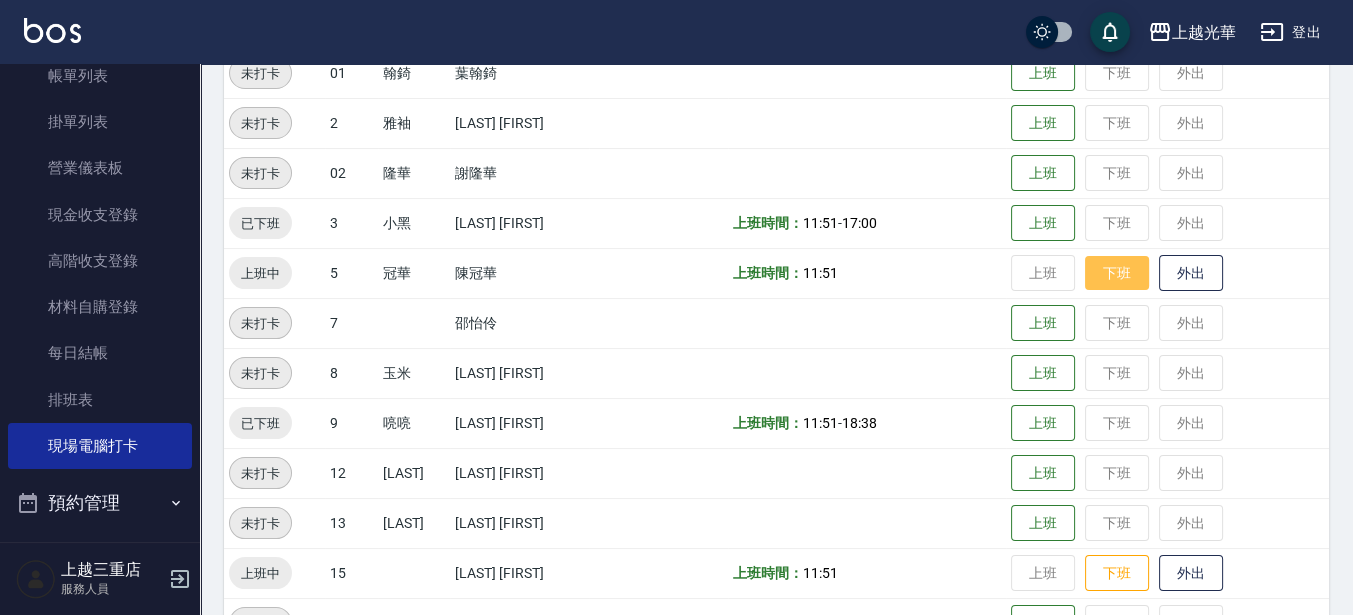 click on "下班" at bounding box center (1117, 273) 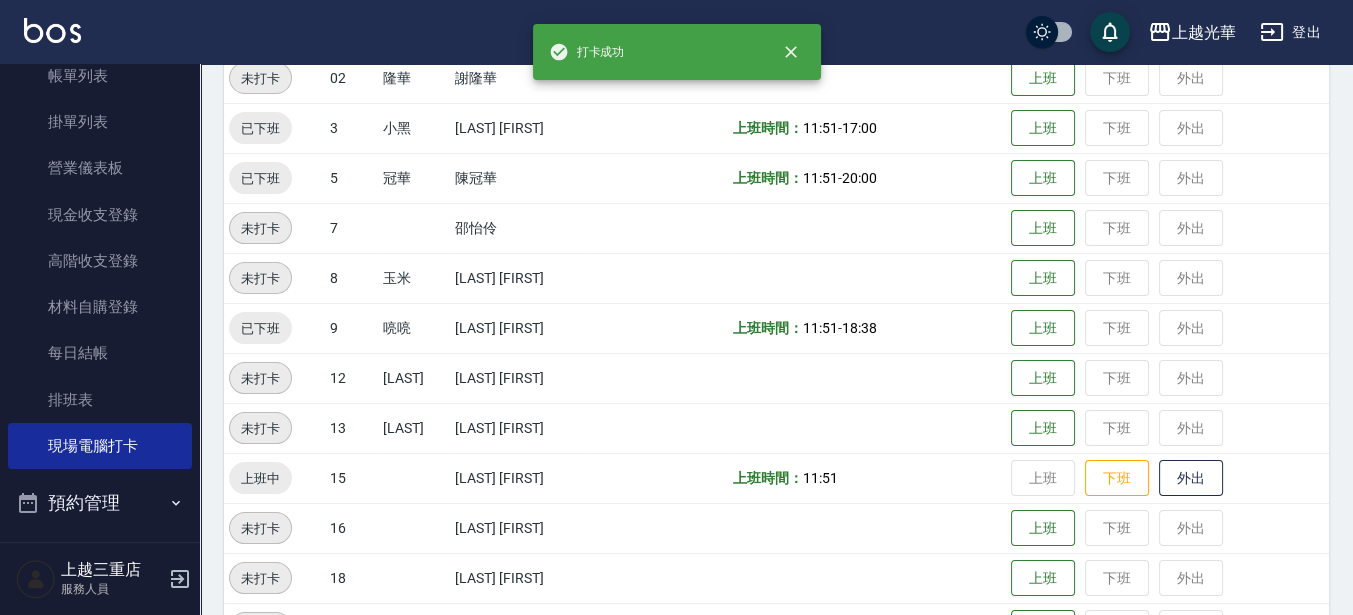 scroll, scrollTop: 500, scrollLeft: 0, axis: vertical 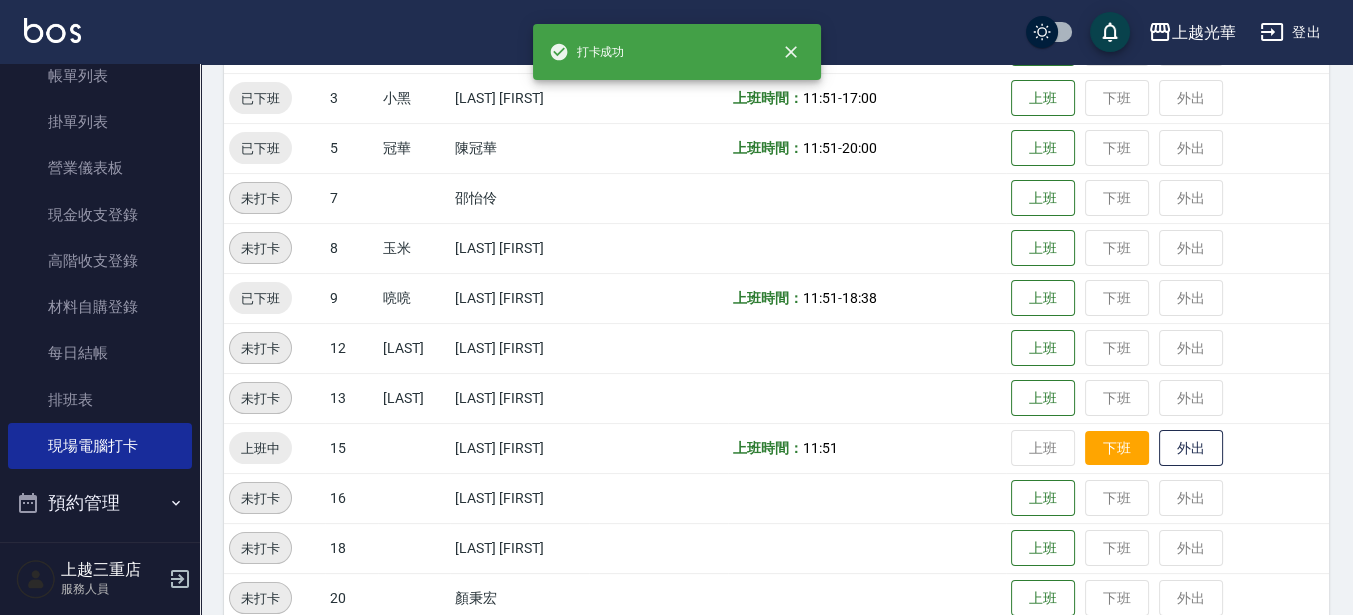 click on "下班" at bounding box center (1117, 448) 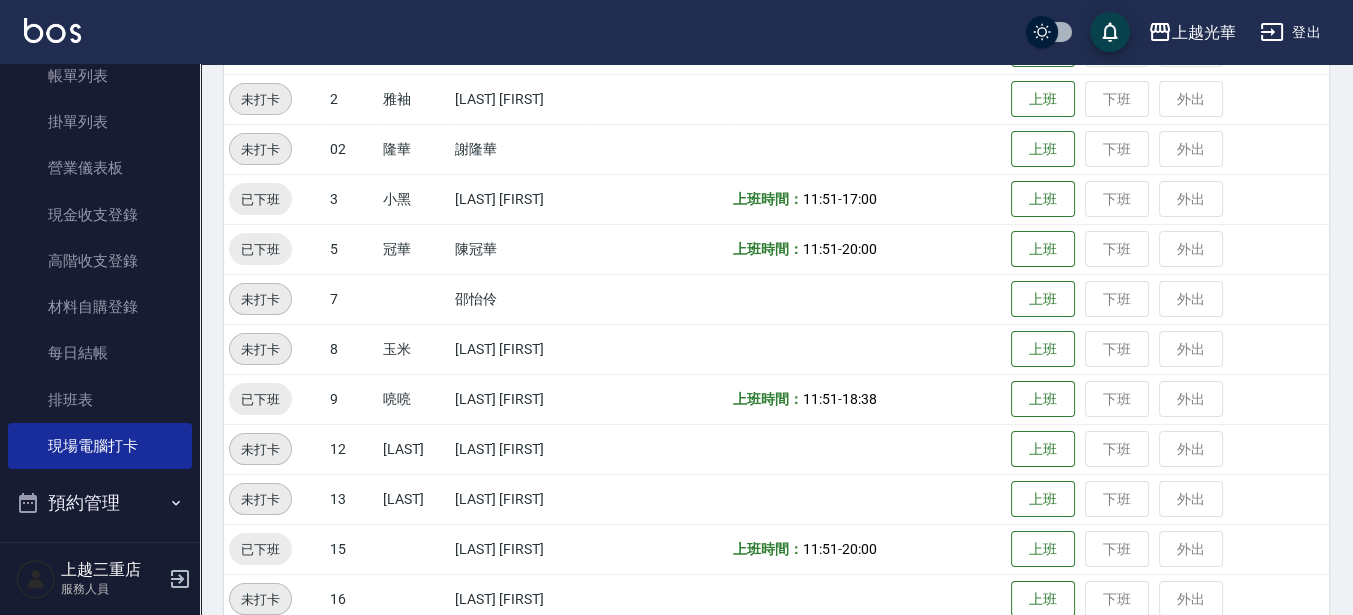 scroll, scrollTop: 207, scrollLeft: 0, axis: vertical 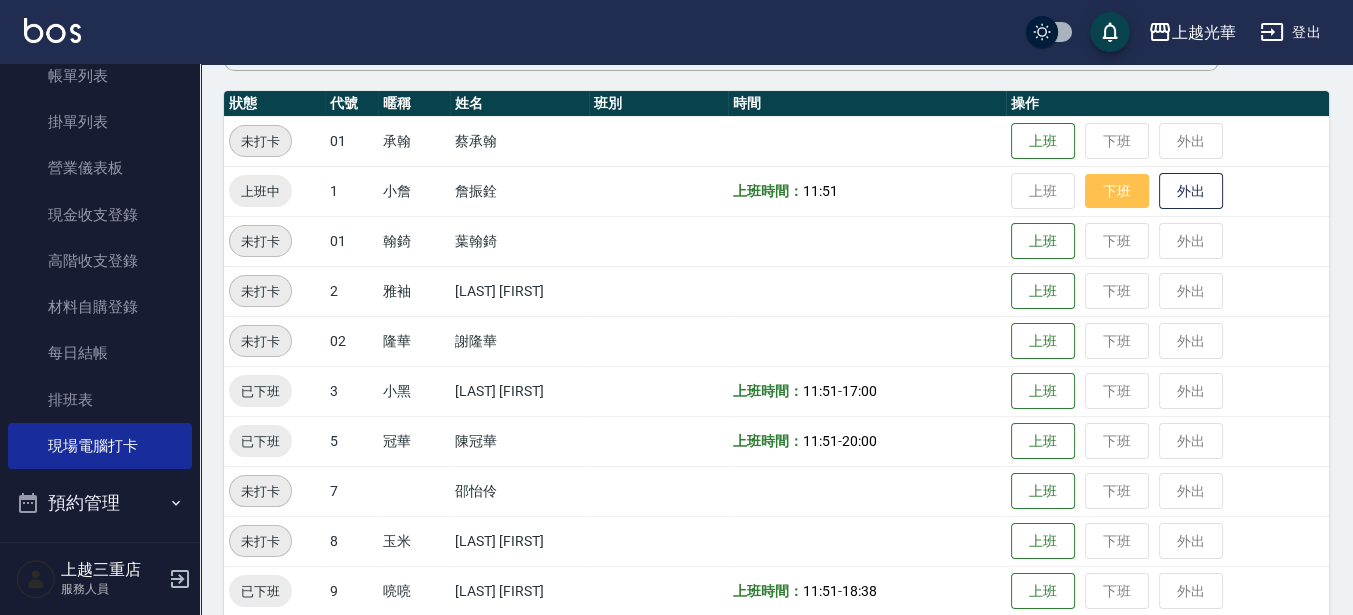 click on "下班" at bounding box center (1117, 191) 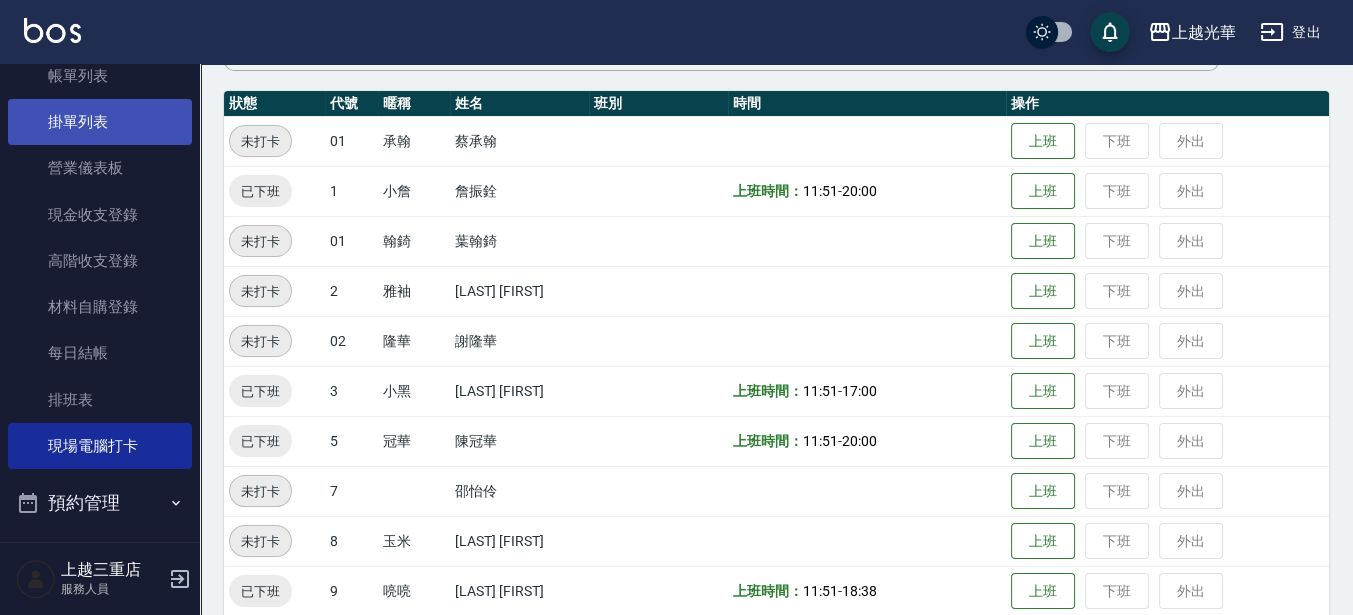 scroll, scrollTop: 0, scrollLeft: 0, axis: both 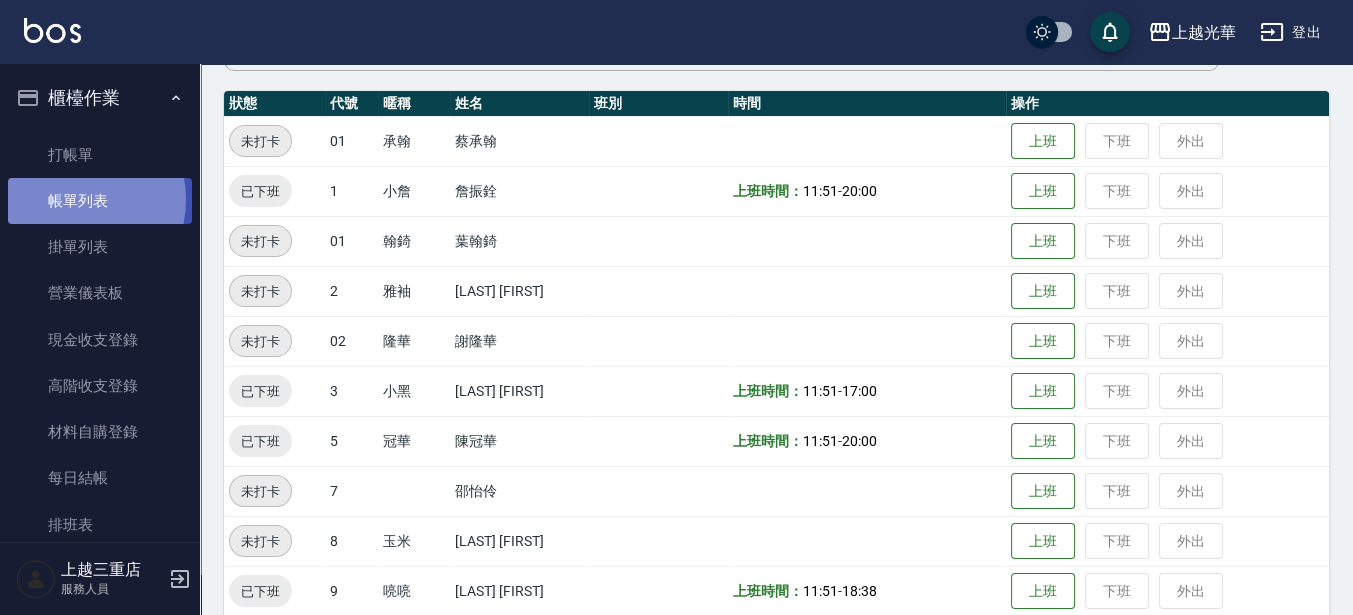 click on "帳單列表" at bounding box center [100, 201] 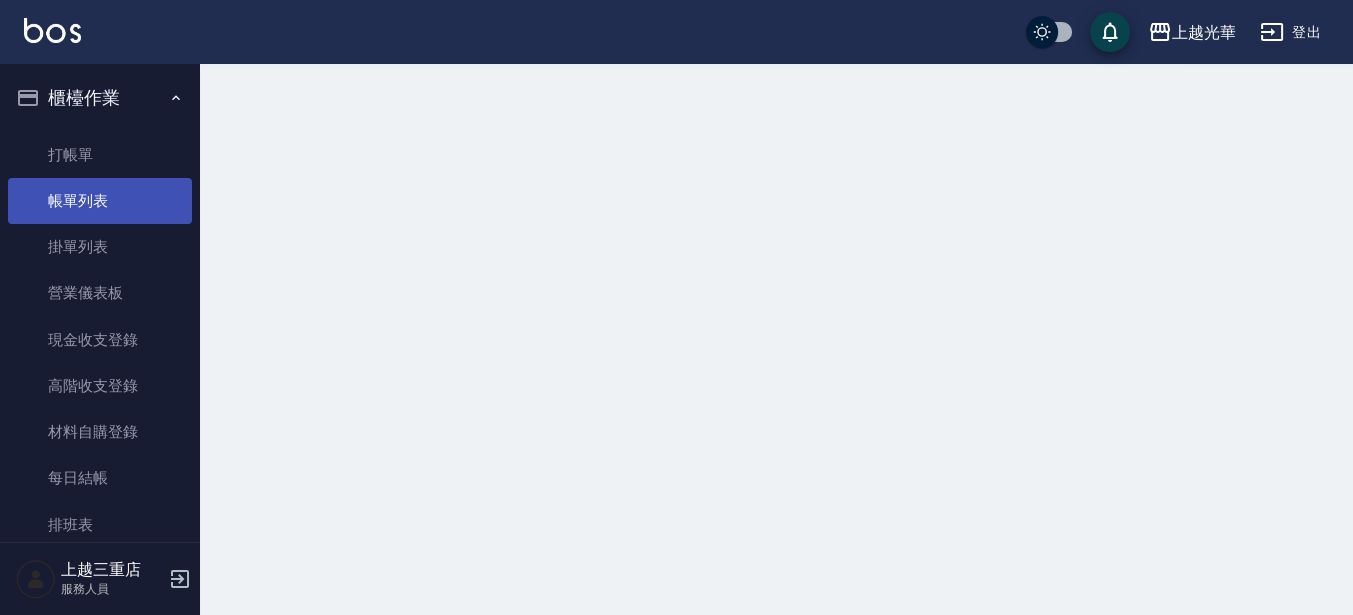 scroll, scrollTop: 0, scrollLeft: 0, axis: both 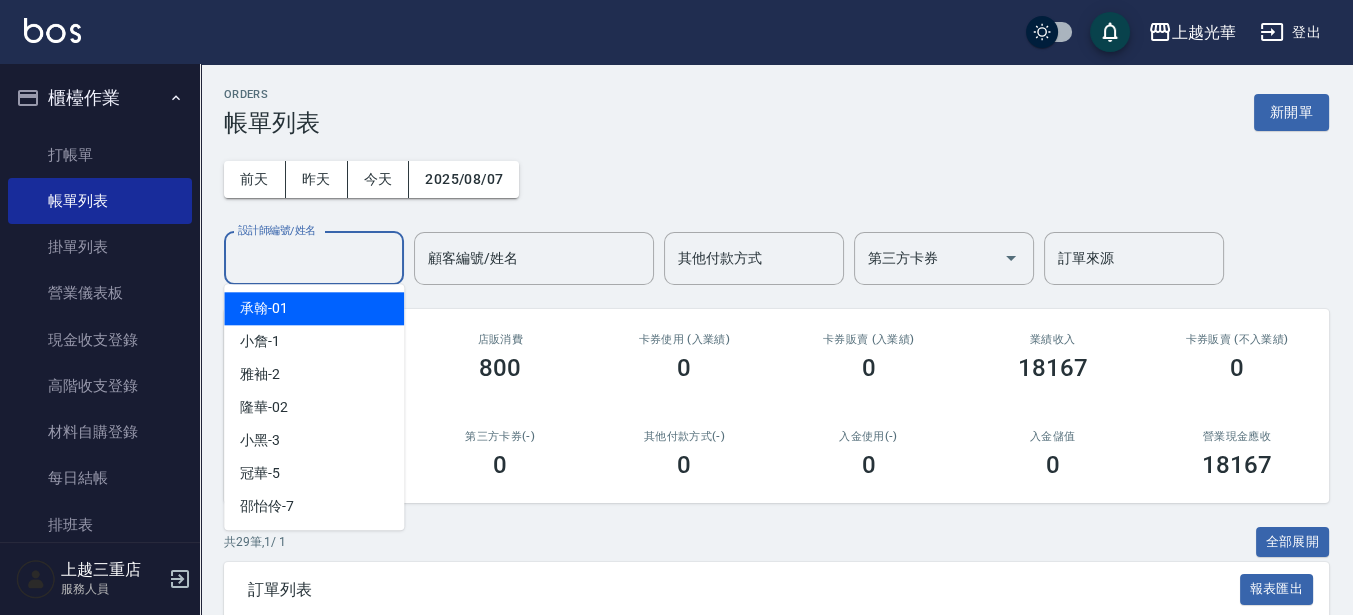 click on "設計師編號/姓名" at bounding box center (314, 258) 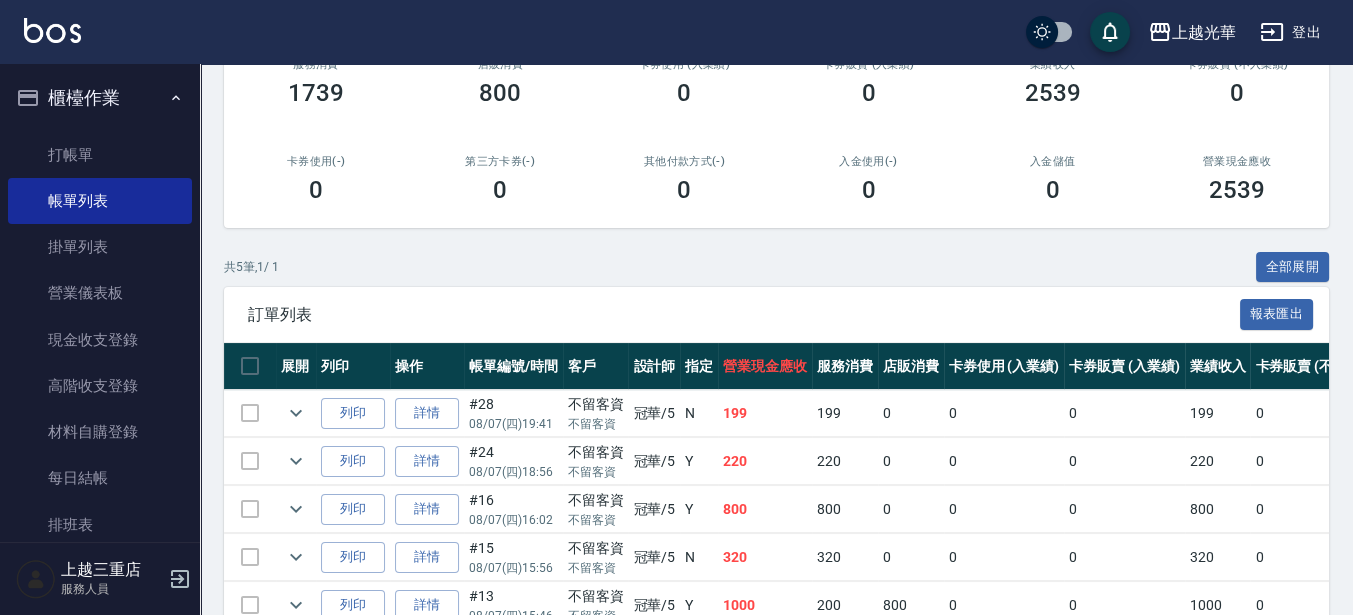 scroll, scrollTop: 132, scrollLeft: 0, axis: vertical 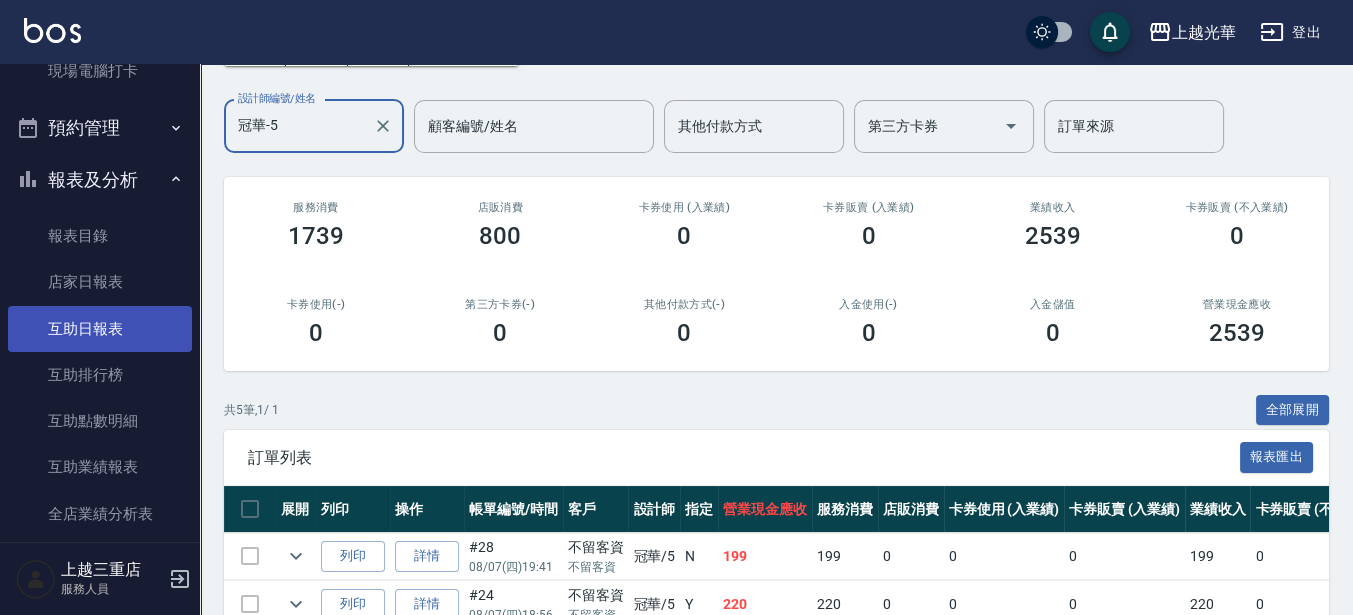 type on "冠華-5" 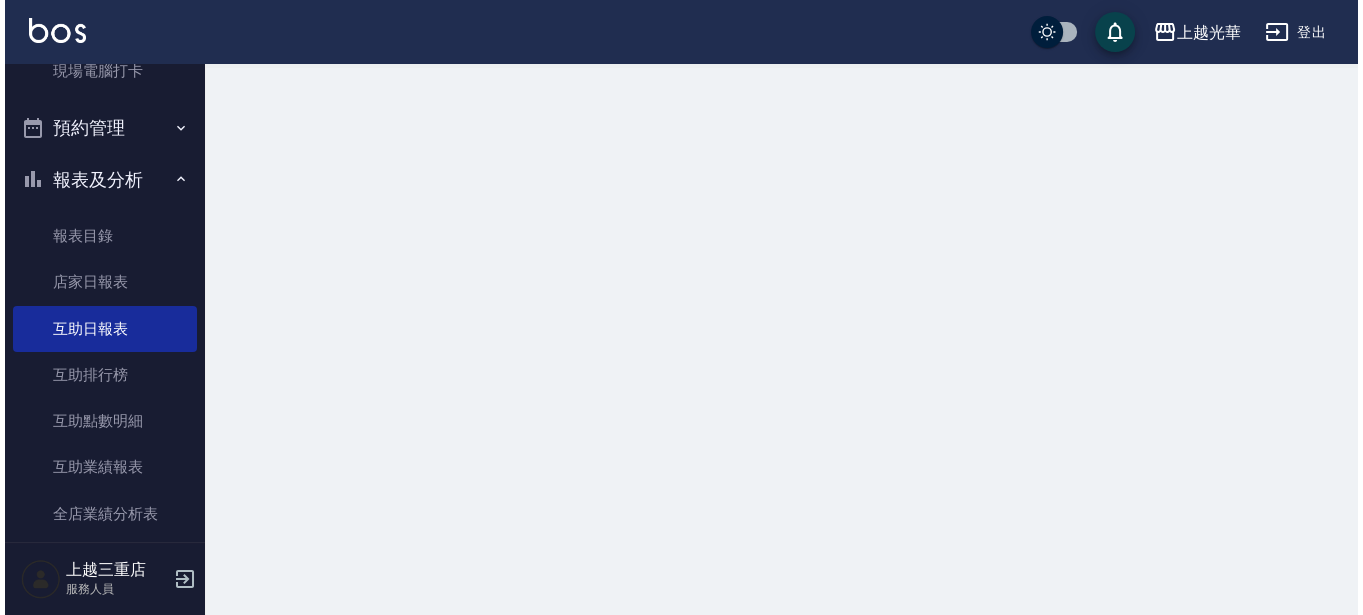 scroll, scrollTop: 0, scrollLeft: 0, axis: both 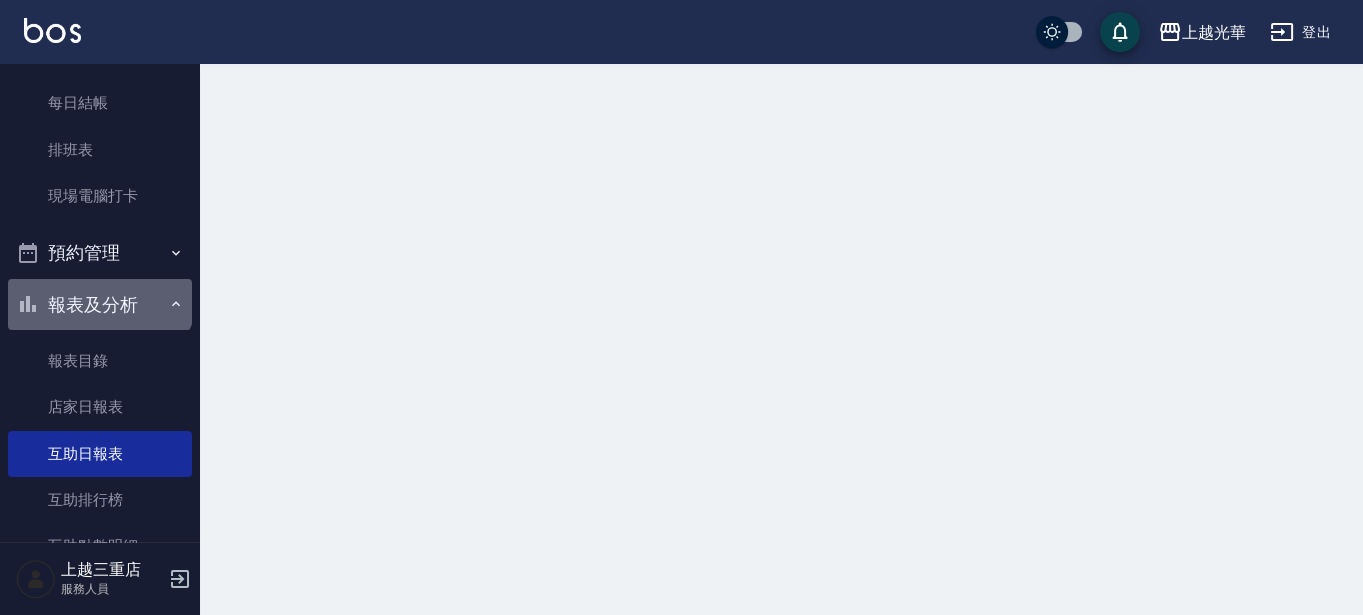 click on "報表及分析" at bounding box center (100, 305) 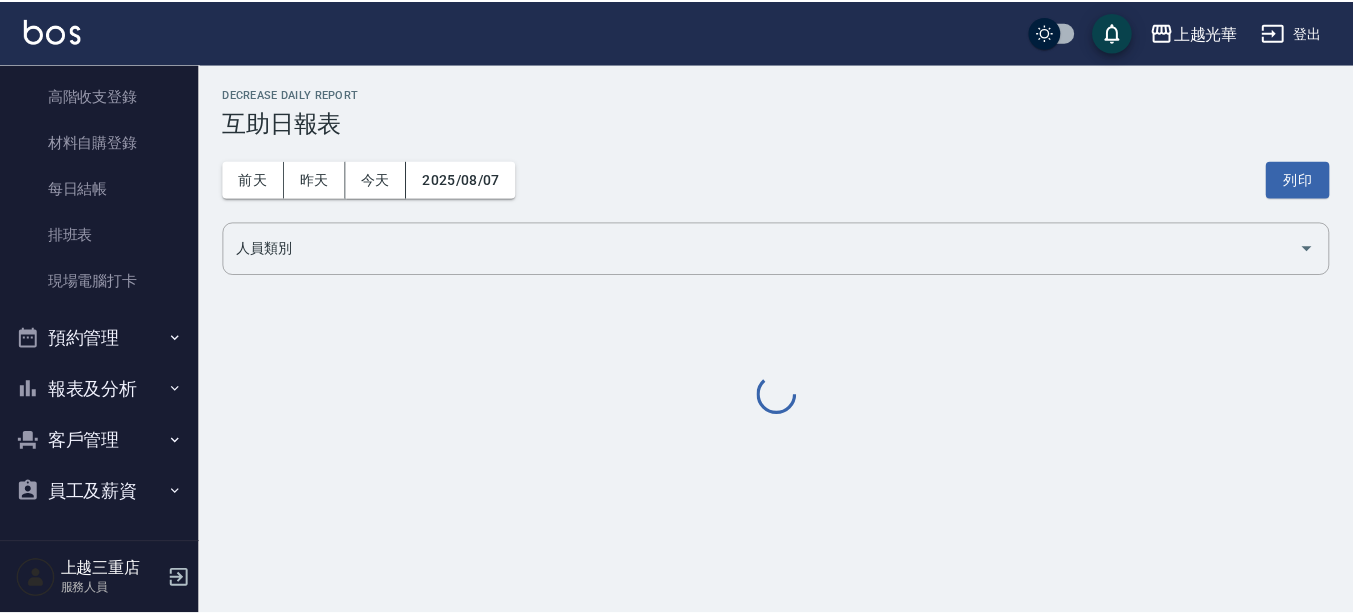 scroll, scrollTop: 289, scrollLeft: 0, axis: vertical 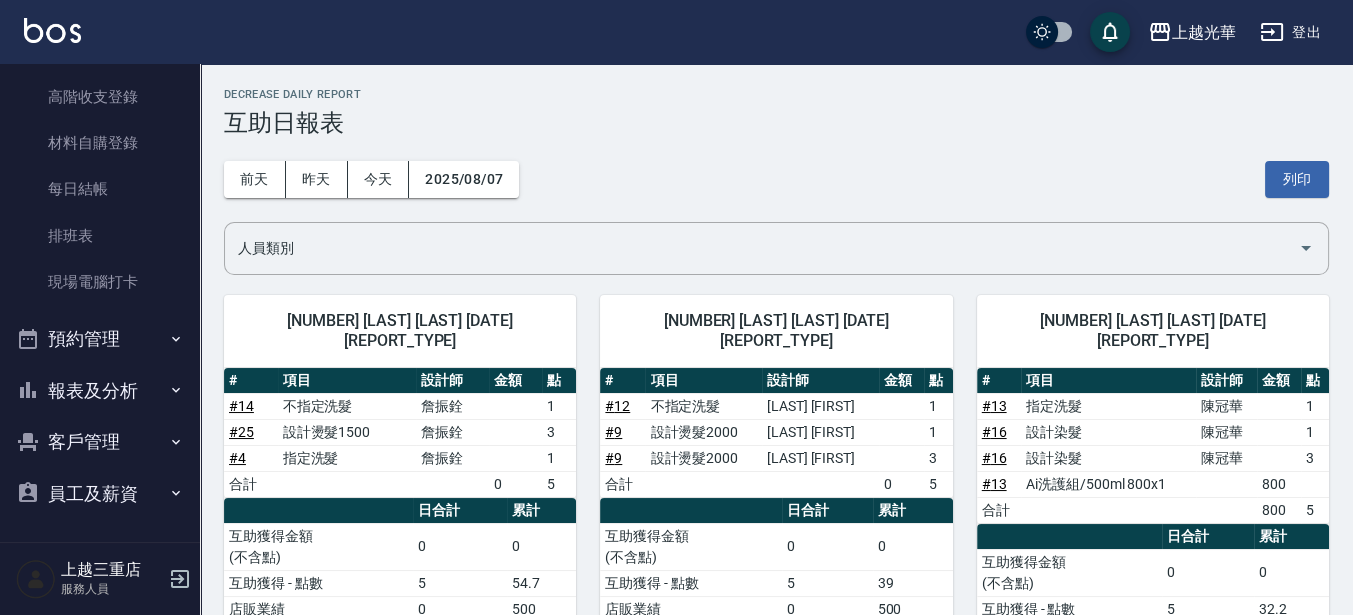 click on "預約管理" at bounding box center (100, 339) 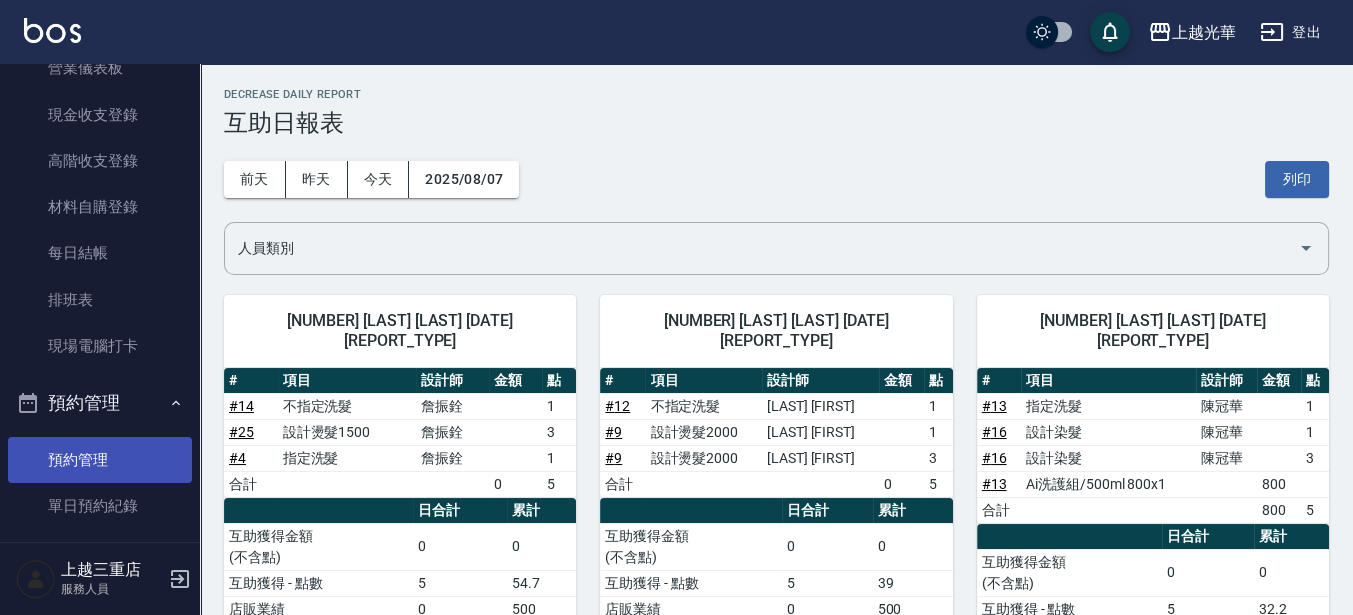 scroll, scrollTop: 289, scrollLeft: 0, axis: vertical 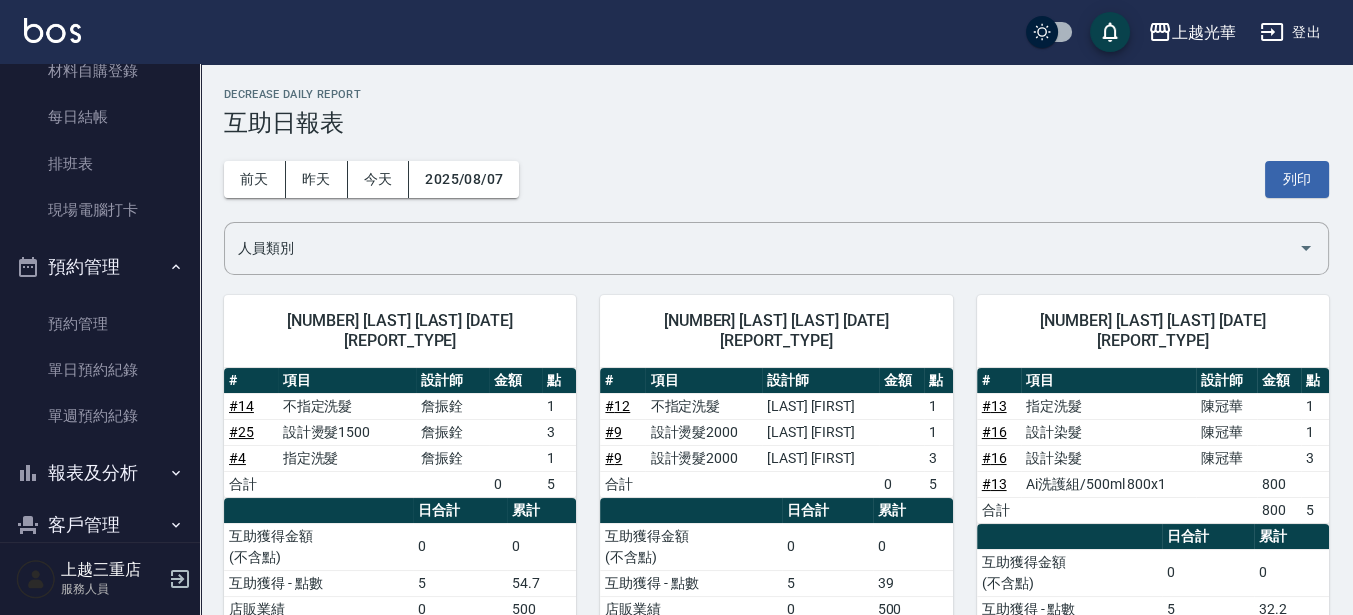 click 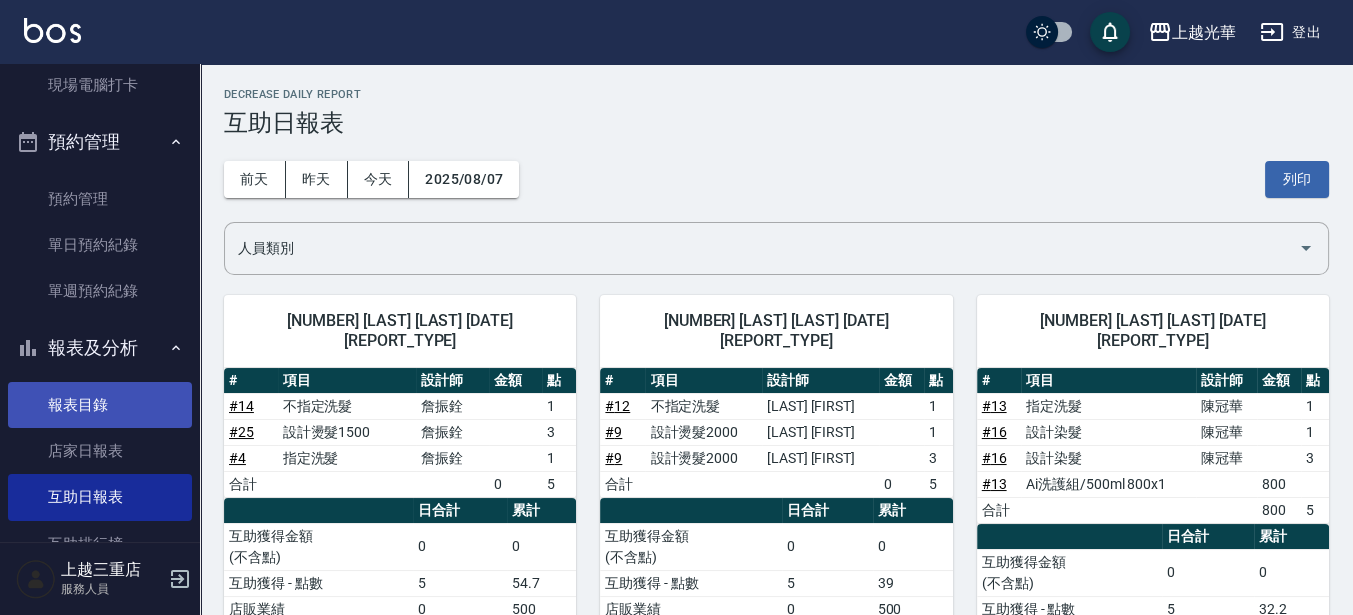 scroll, scrollTop: 611, scrollLeft: 0, axis: vertical 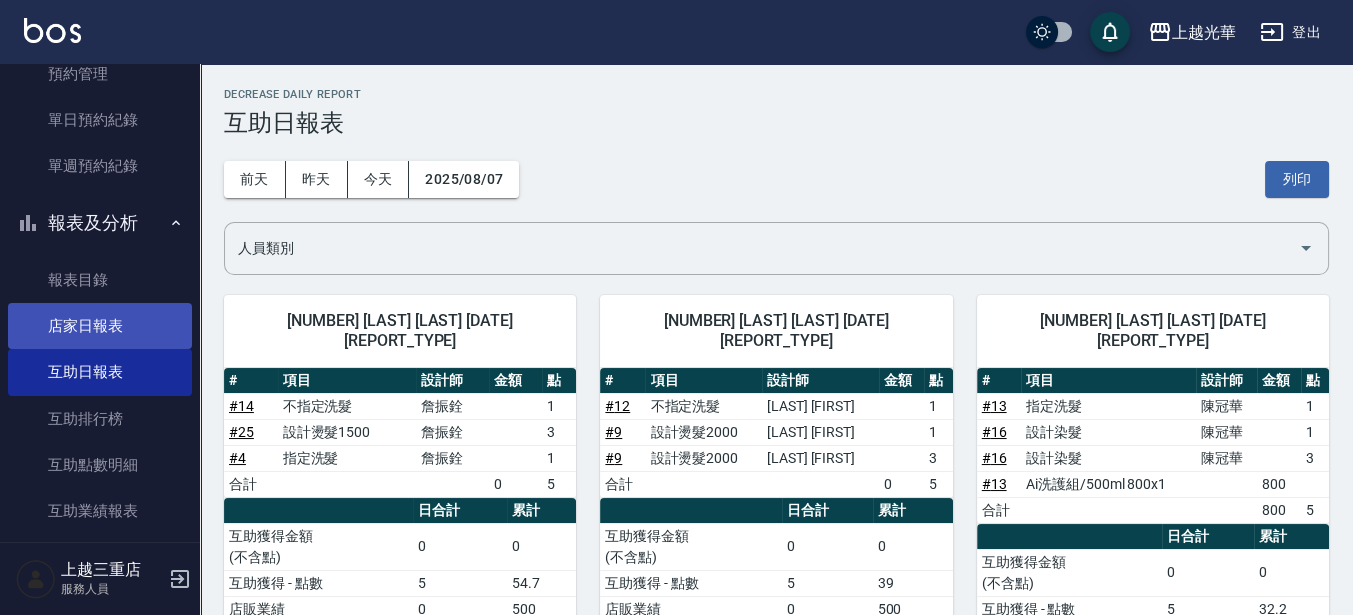 click on "店家日報表" at bounding box center (100, 326) 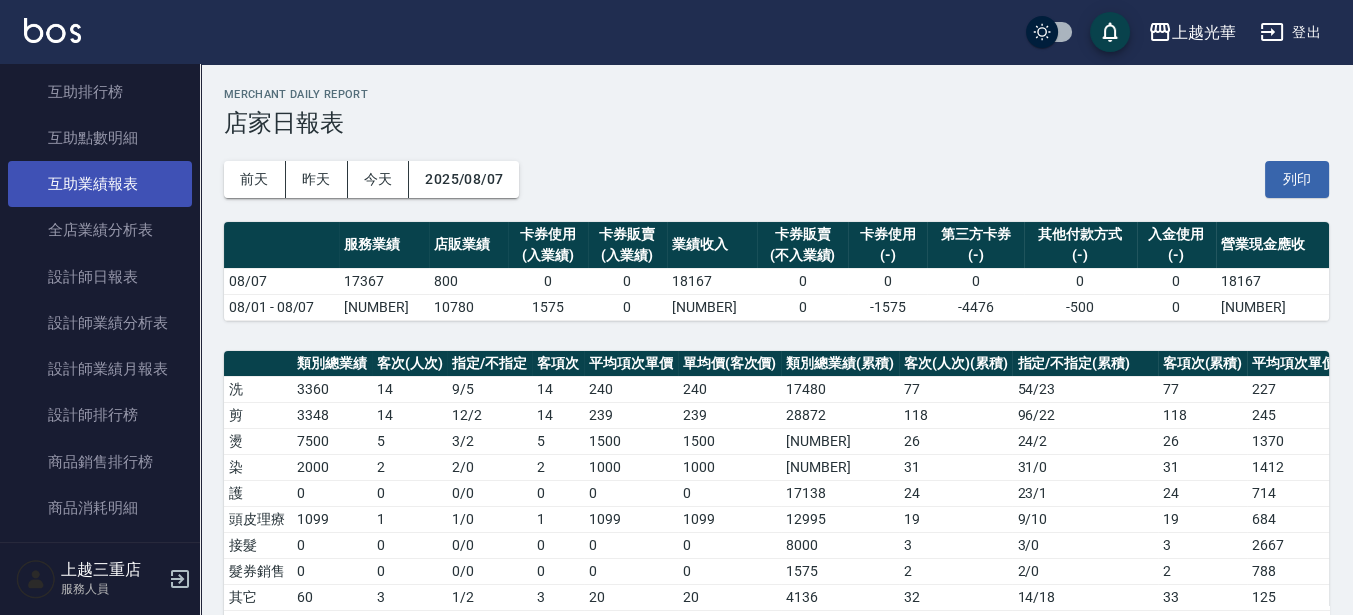 scroll, scrollTop: 986, scrollLeft: 0, axis: vertical 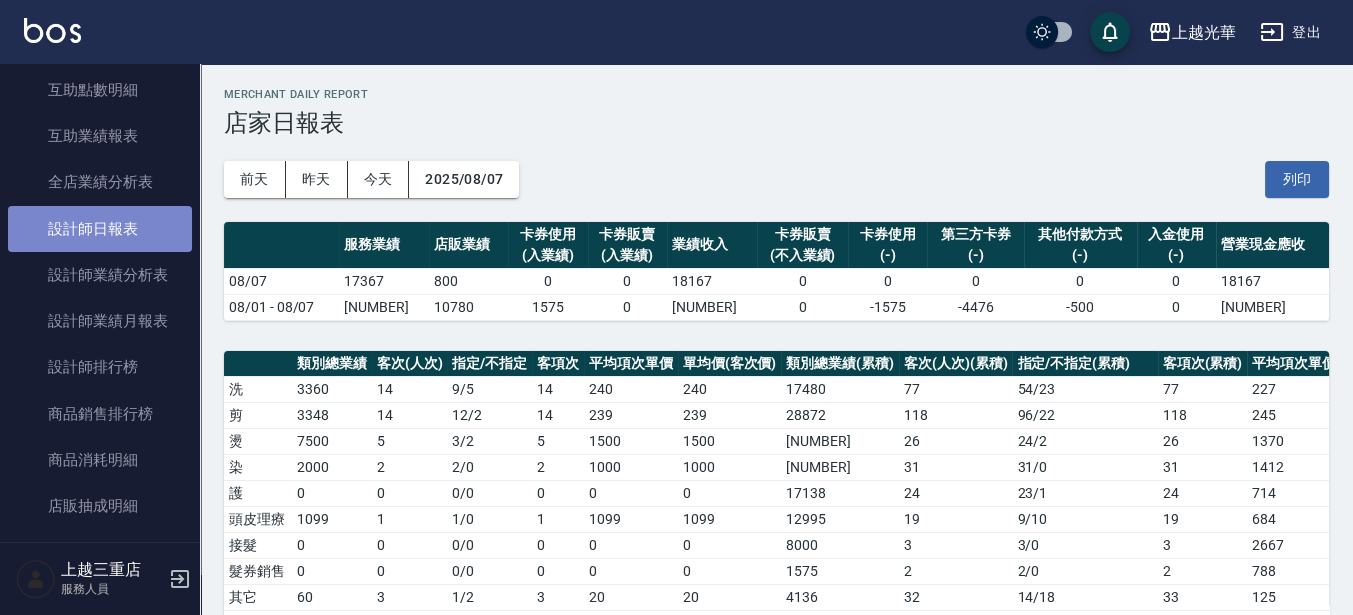 click on "設計師日報表" at bounding box center (100, 229) 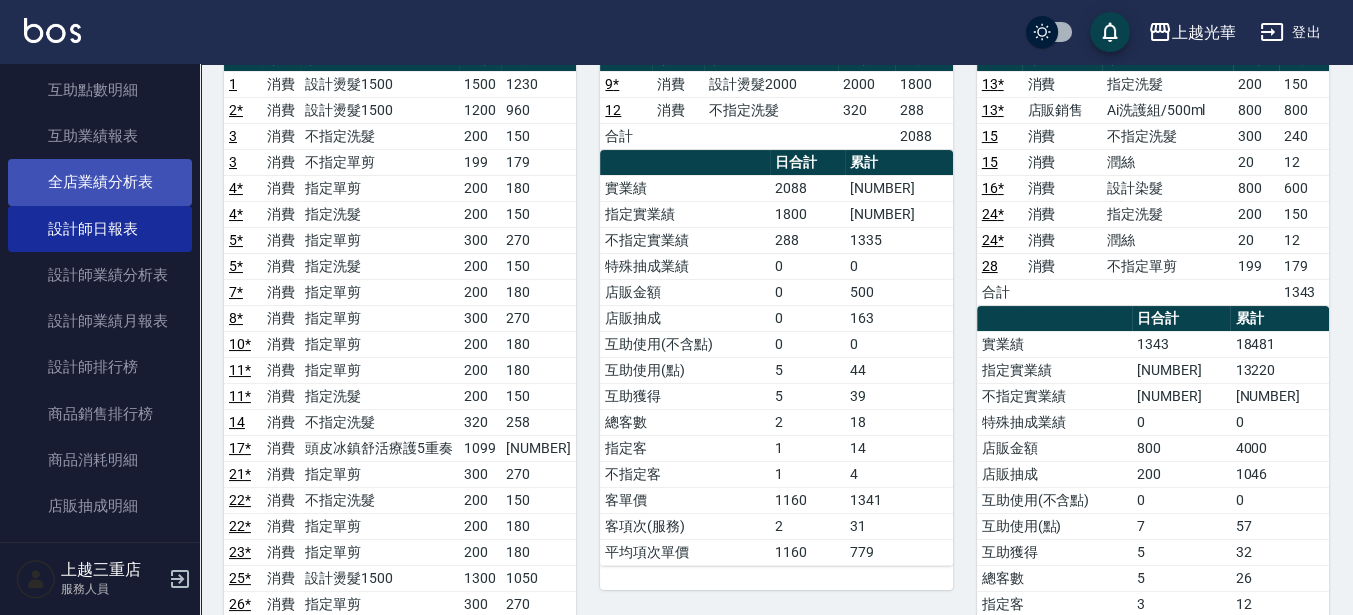 scroll, scrollTop: 375, scrollLeft: 0, axis: vertical 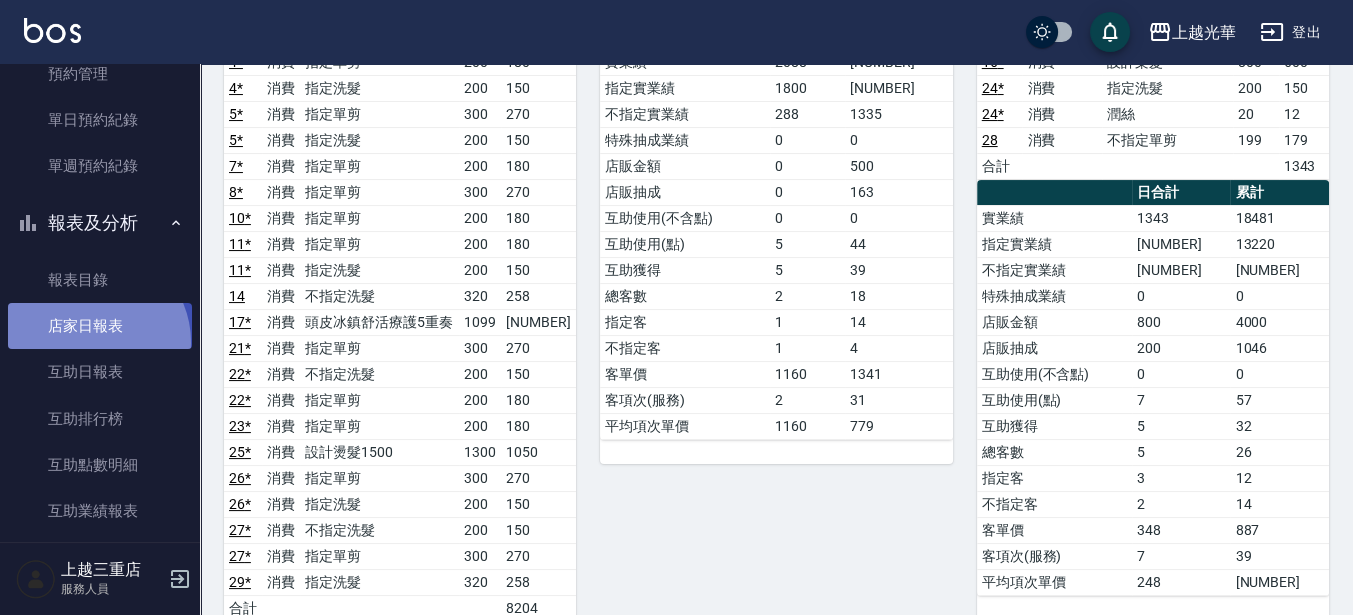 click on "店家日報表" at bounding box center [100, 326] 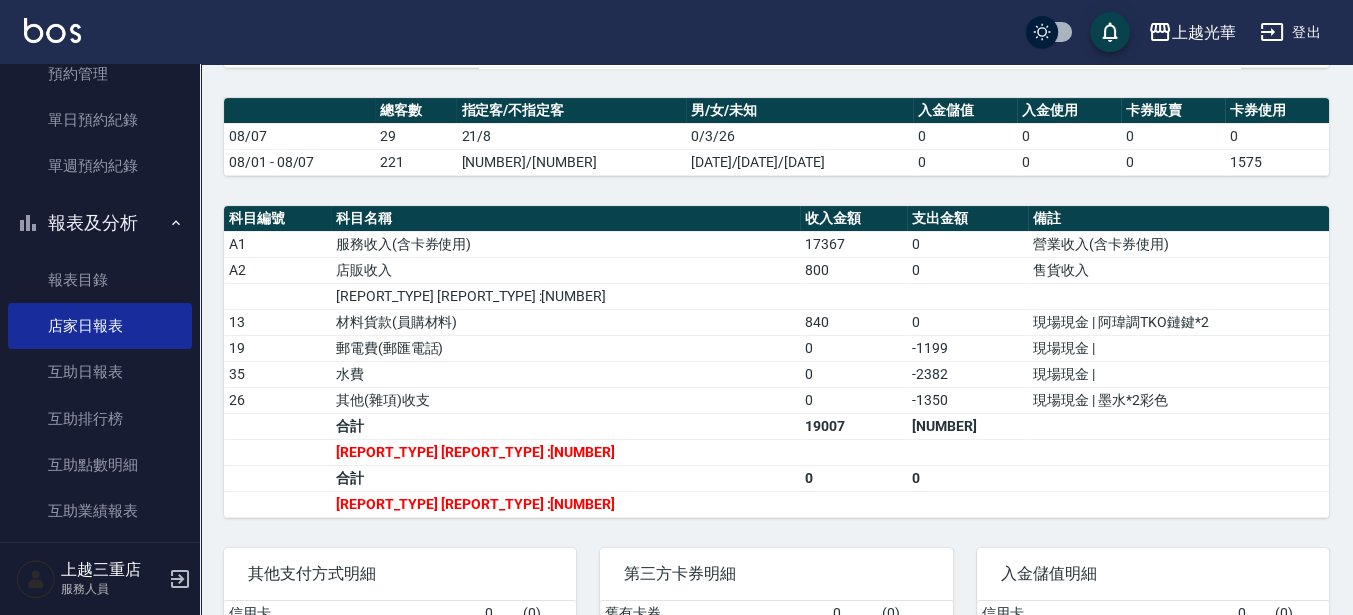 scroll, scrollTop: 625, scrollLeft: 0, axis: vertical 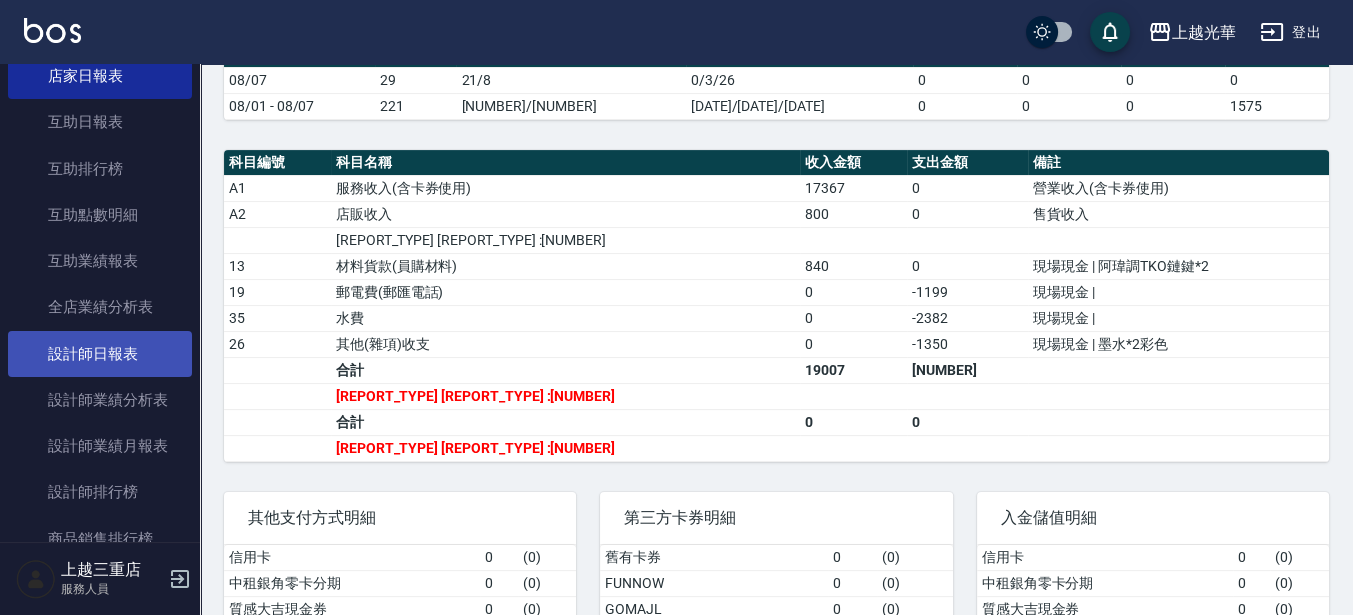 click on "設計師日報表" at bounding box center (100, 354) 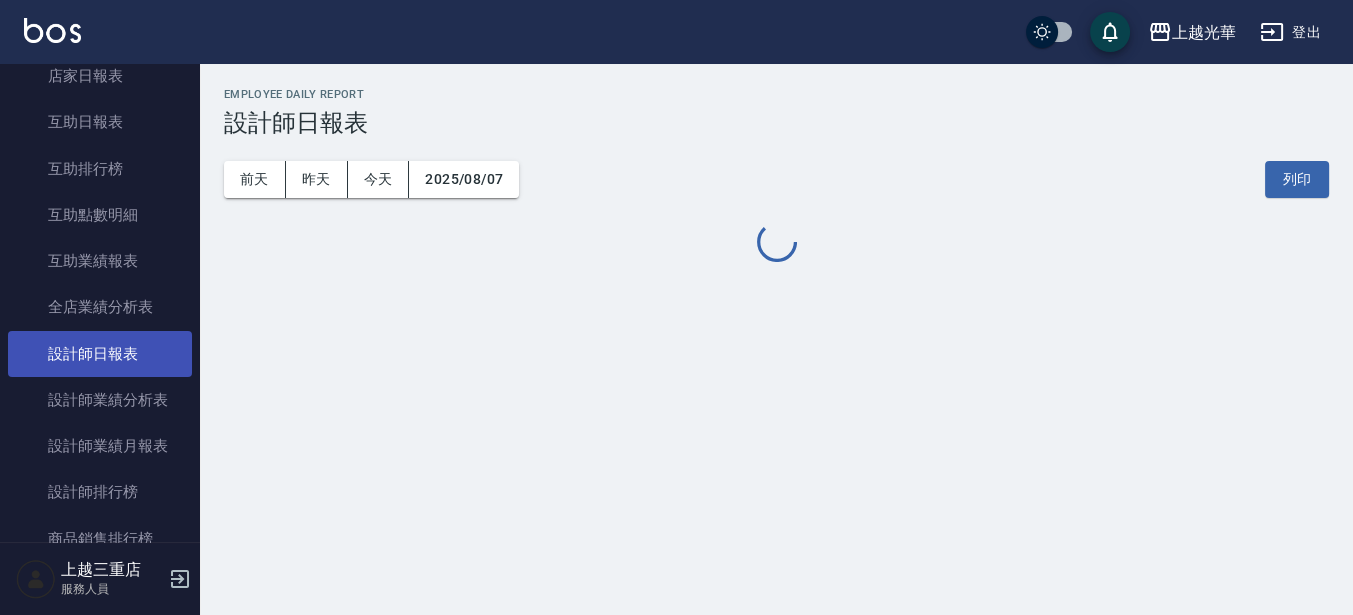 scroll, scrollTop: 0, scrollLeft: 0, axis: both 